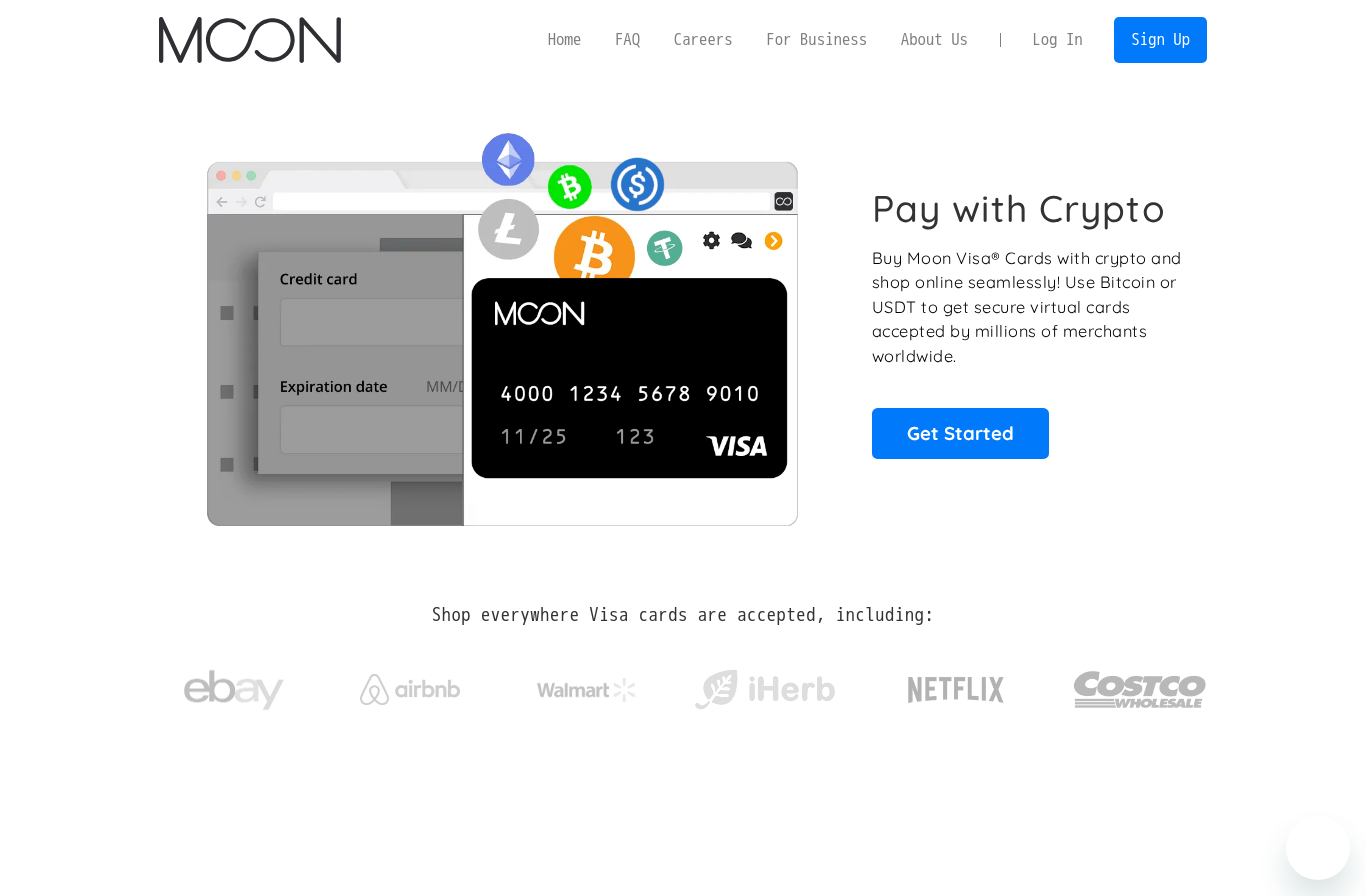 scroll, scrollTop: 0, scrollLeft: 0, axis: both 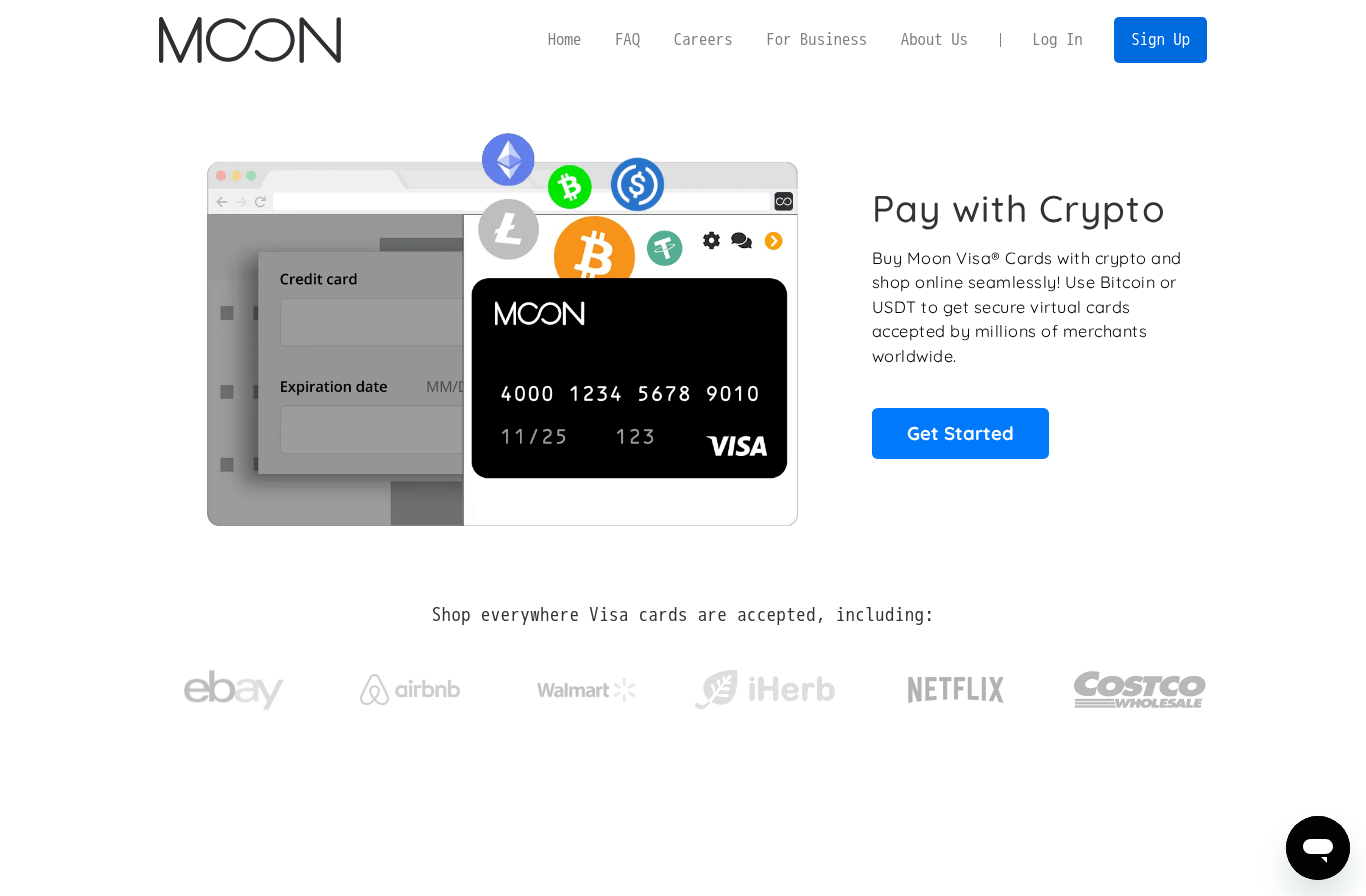 click on "Sign Up" at bounding box center [1160, 39] 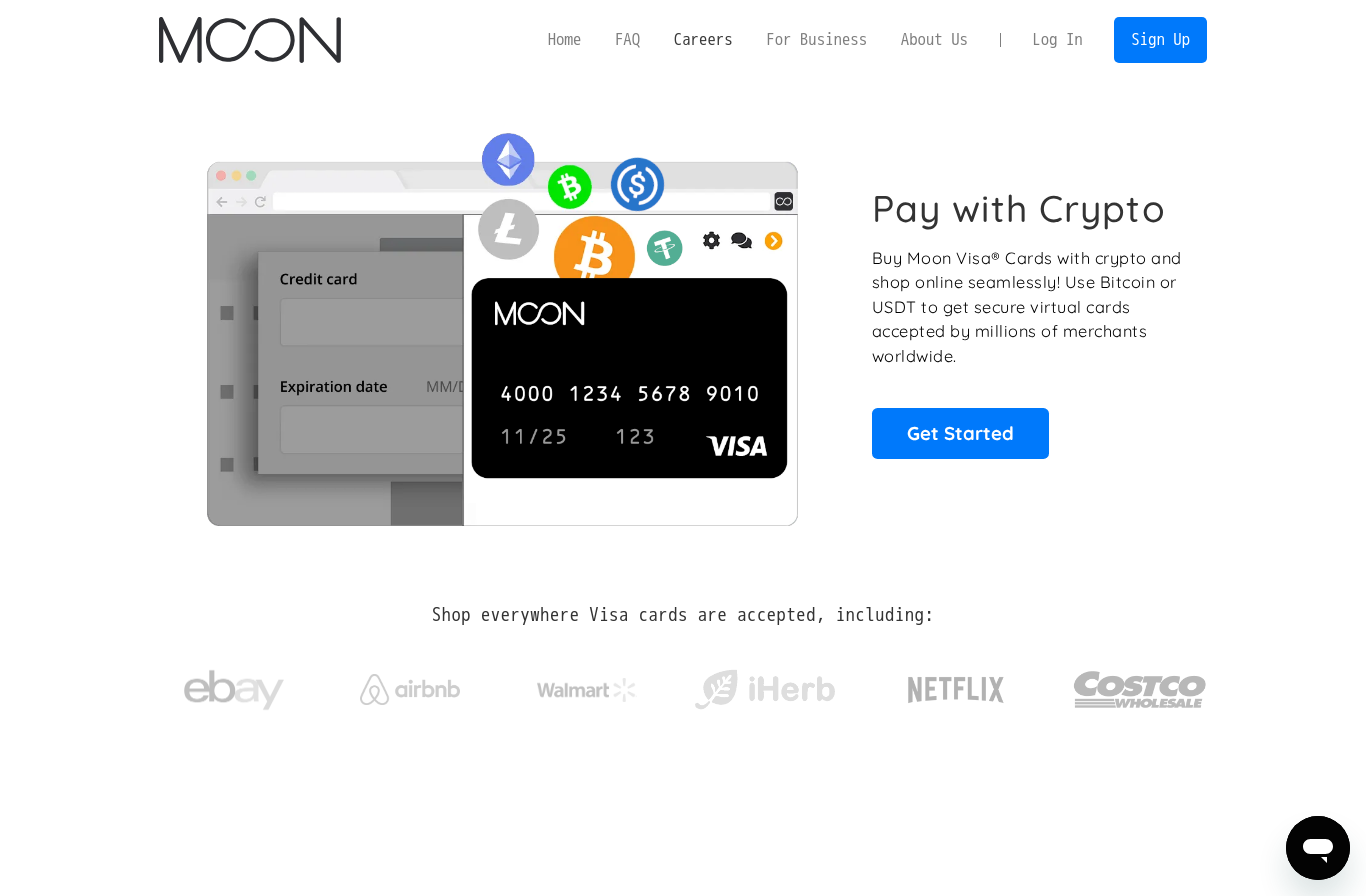 click on "Careers" at bounding box center [703, 39] 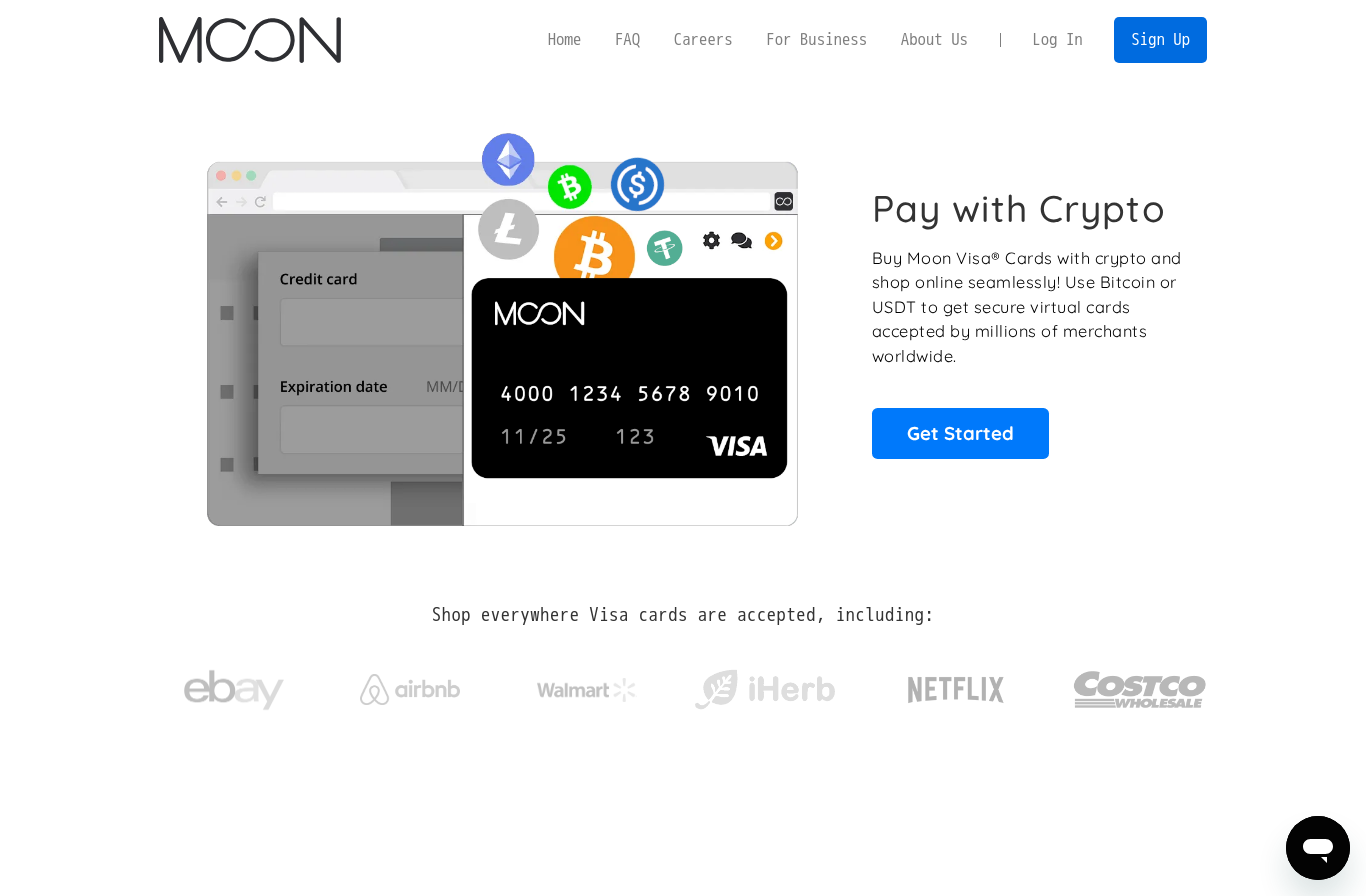 click on "Sign Up" at bounding box center (1160, 39) 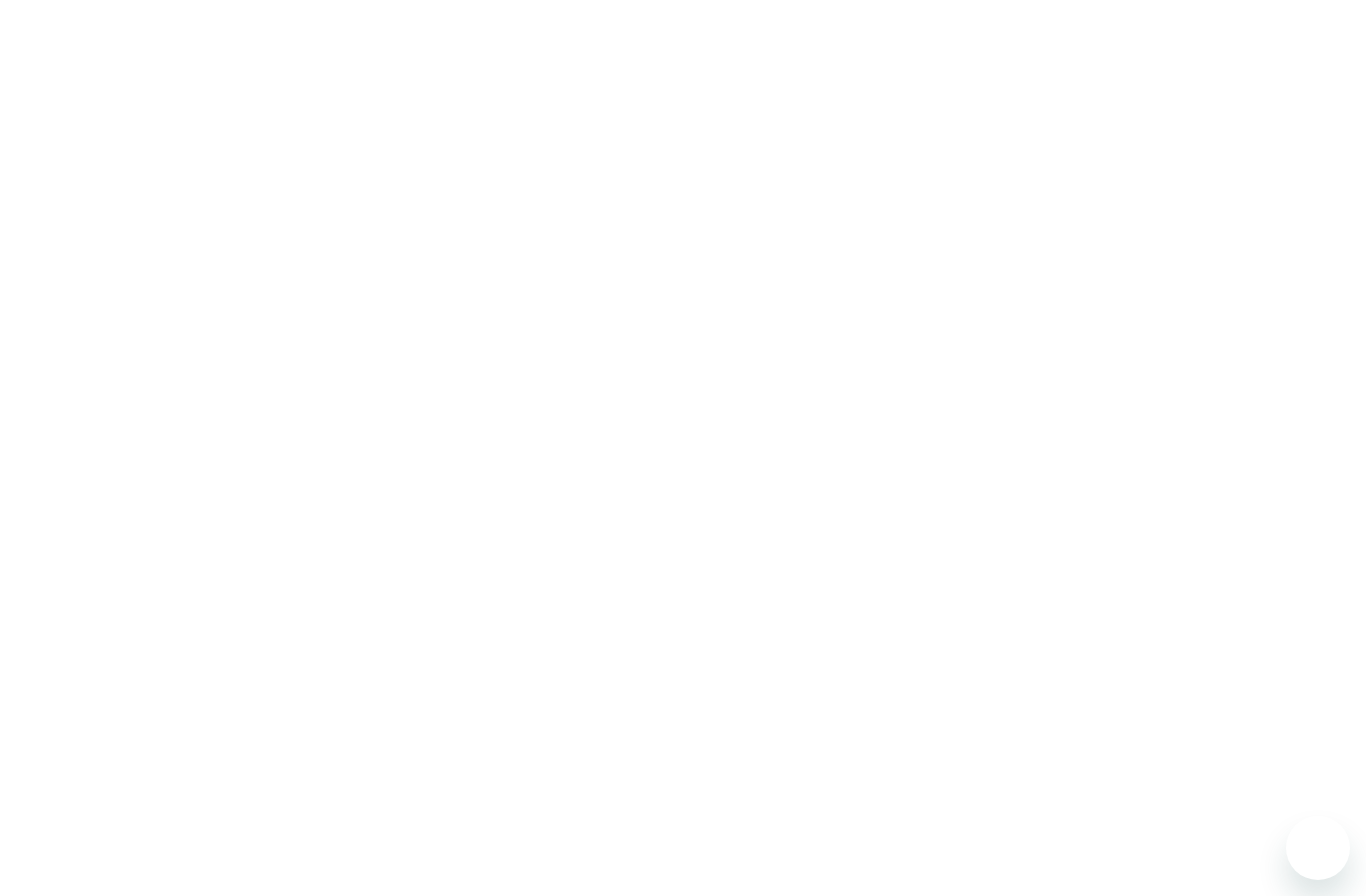 scroll, scrollTop: 0, scrollLeft: 0, axis: both 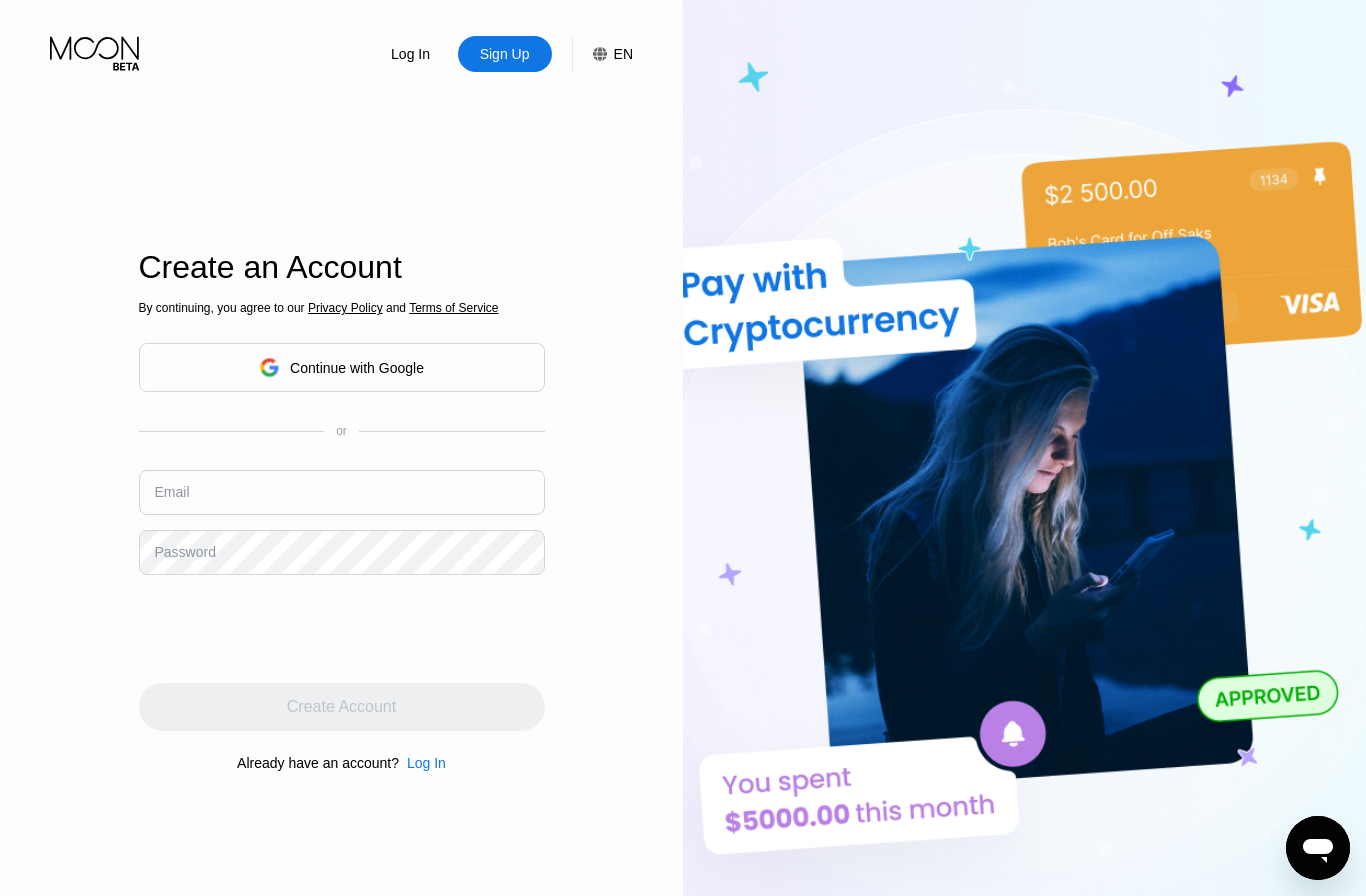 click at bounding box center [342, 492] 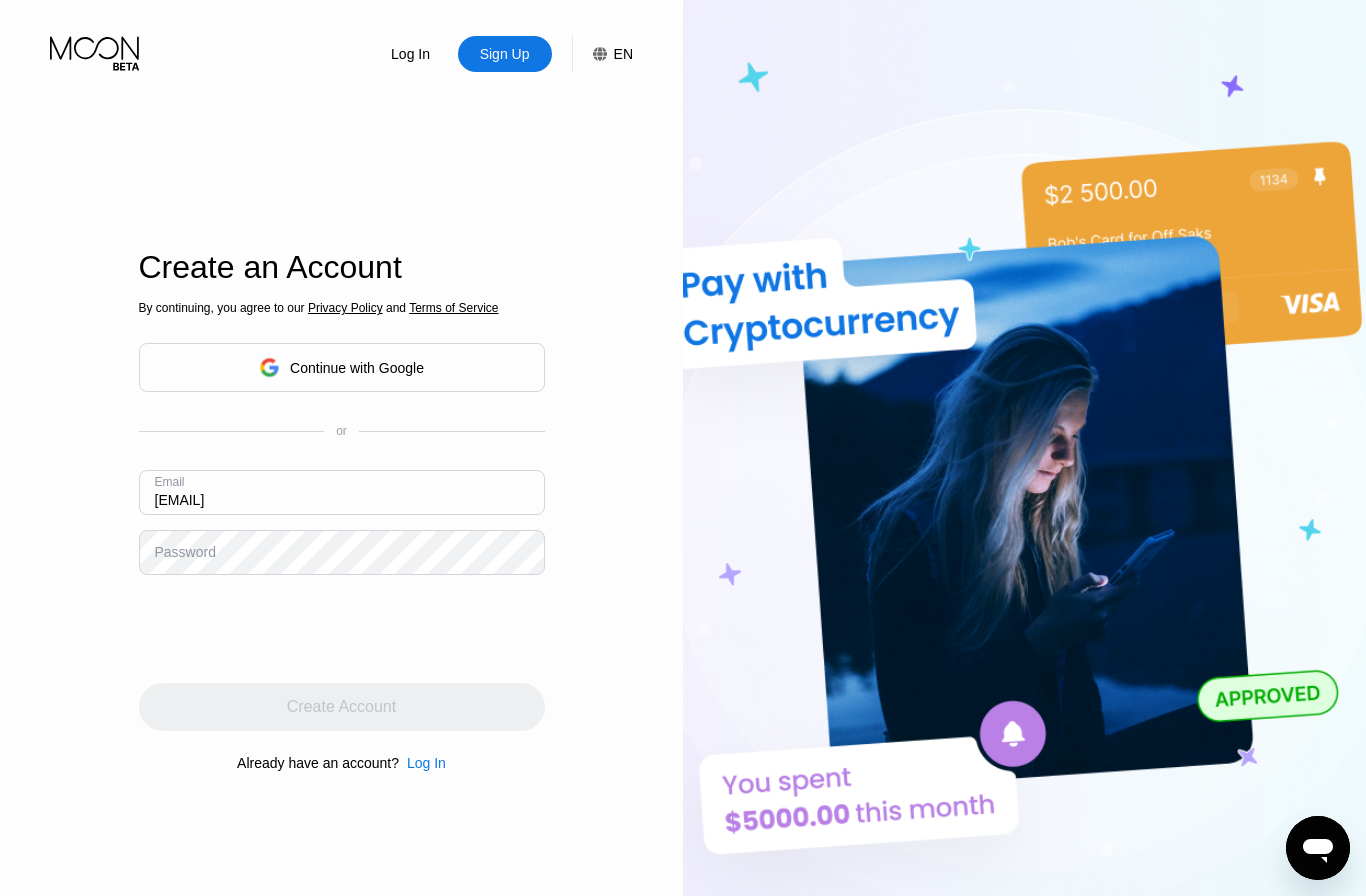 type on "[EMAIL]" 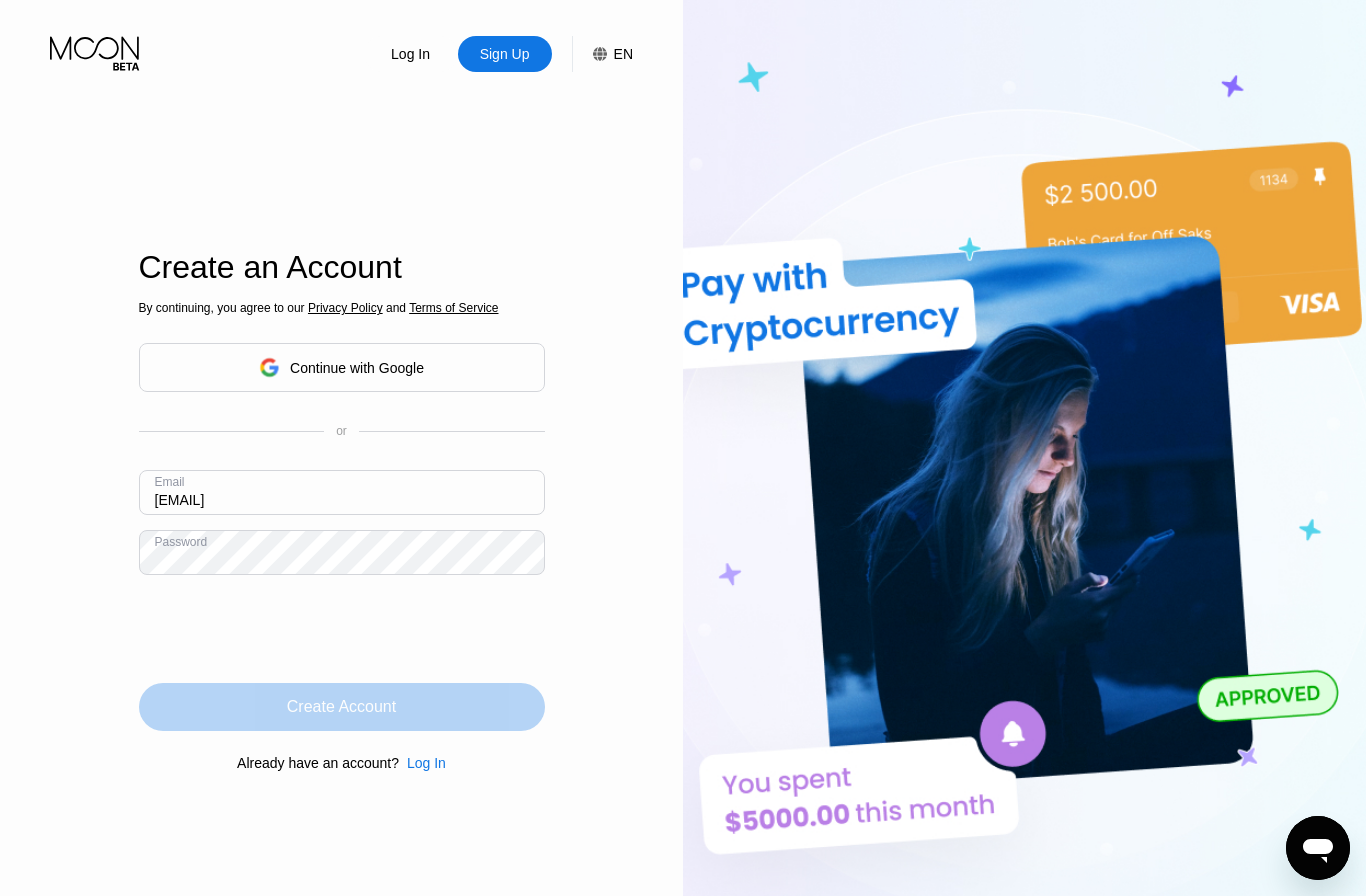click on "Create Account" at bounding box center (342, 707) 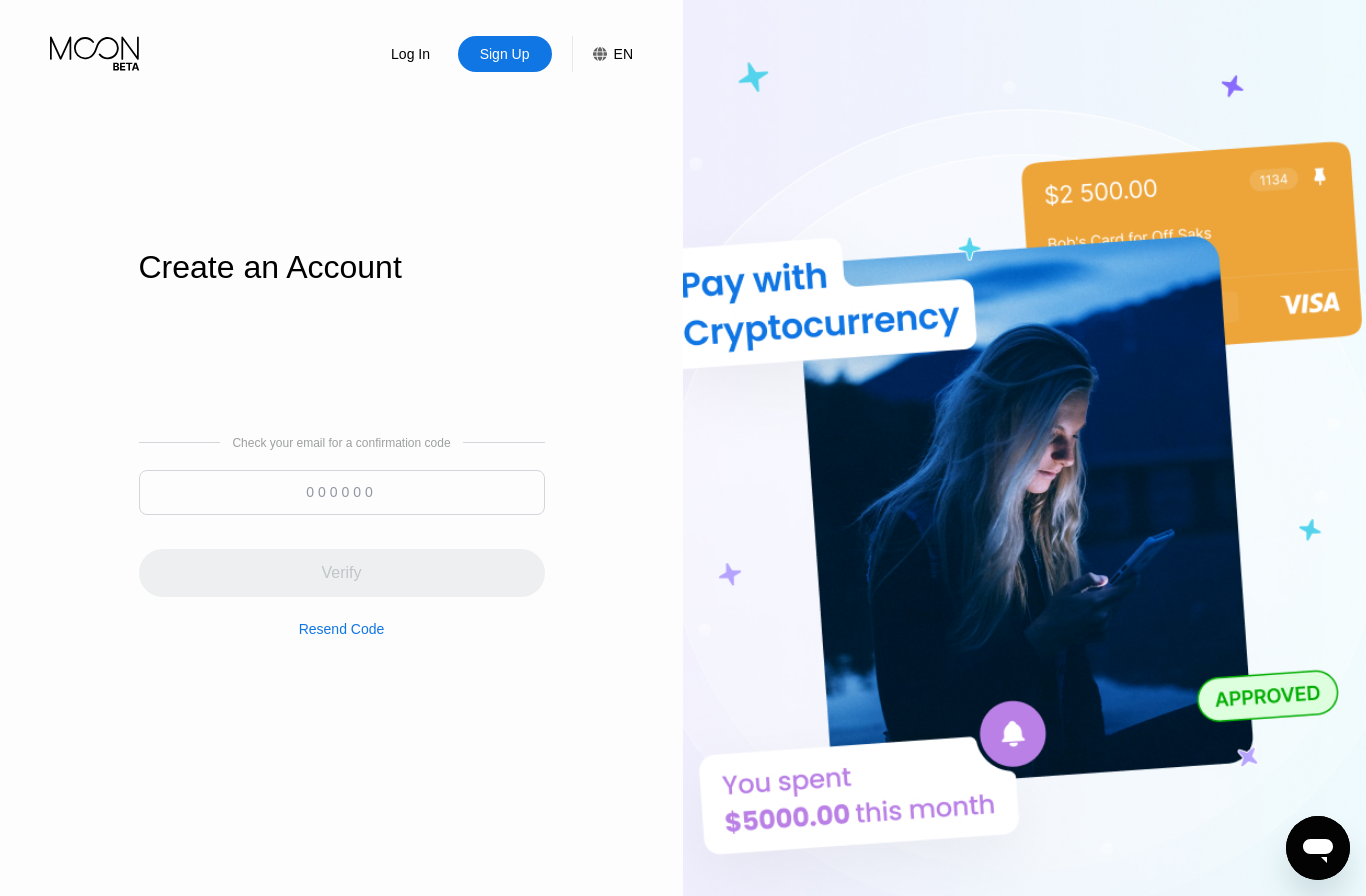click at bounding box center (342, 492) 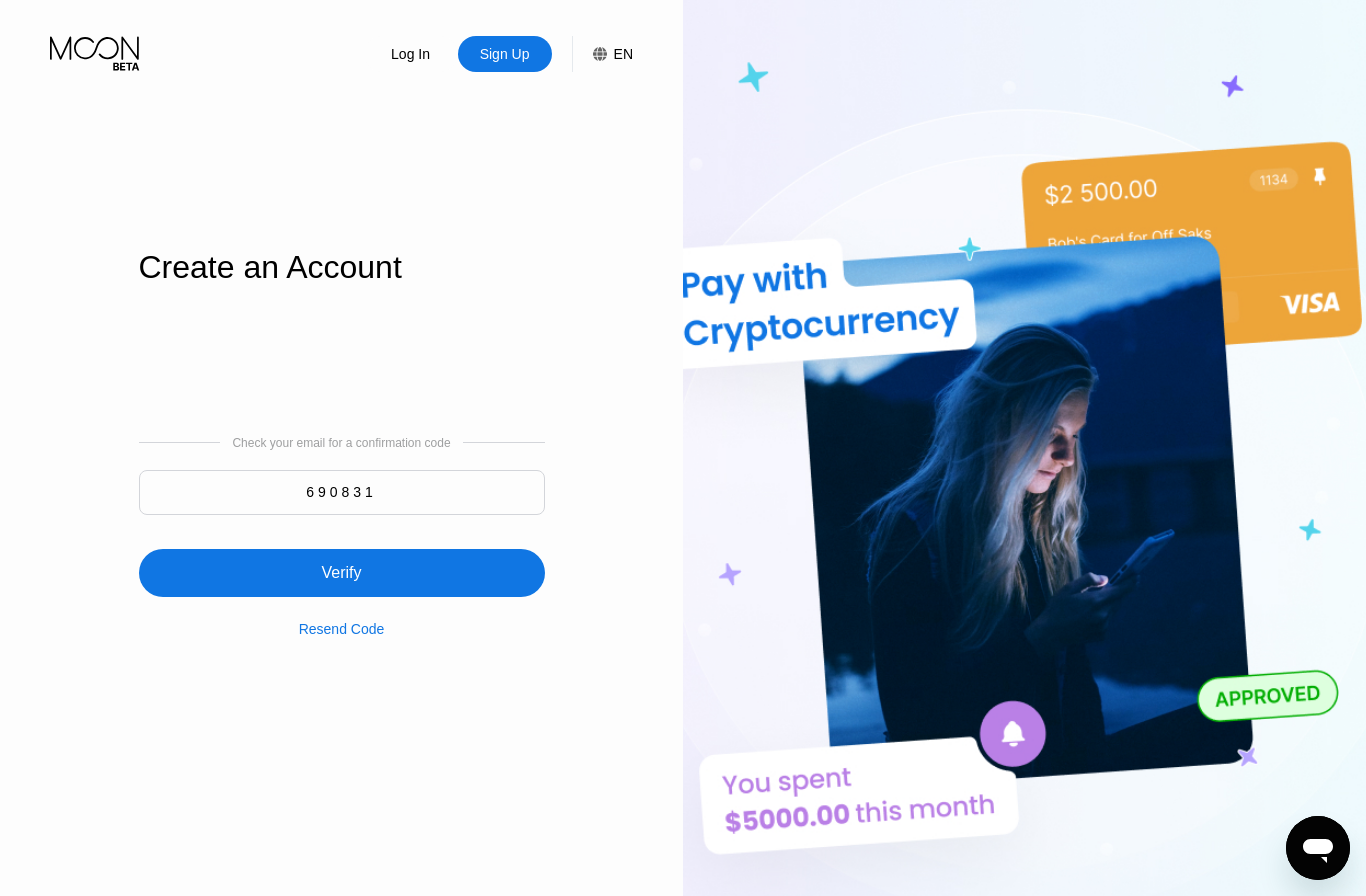 type on "690831" 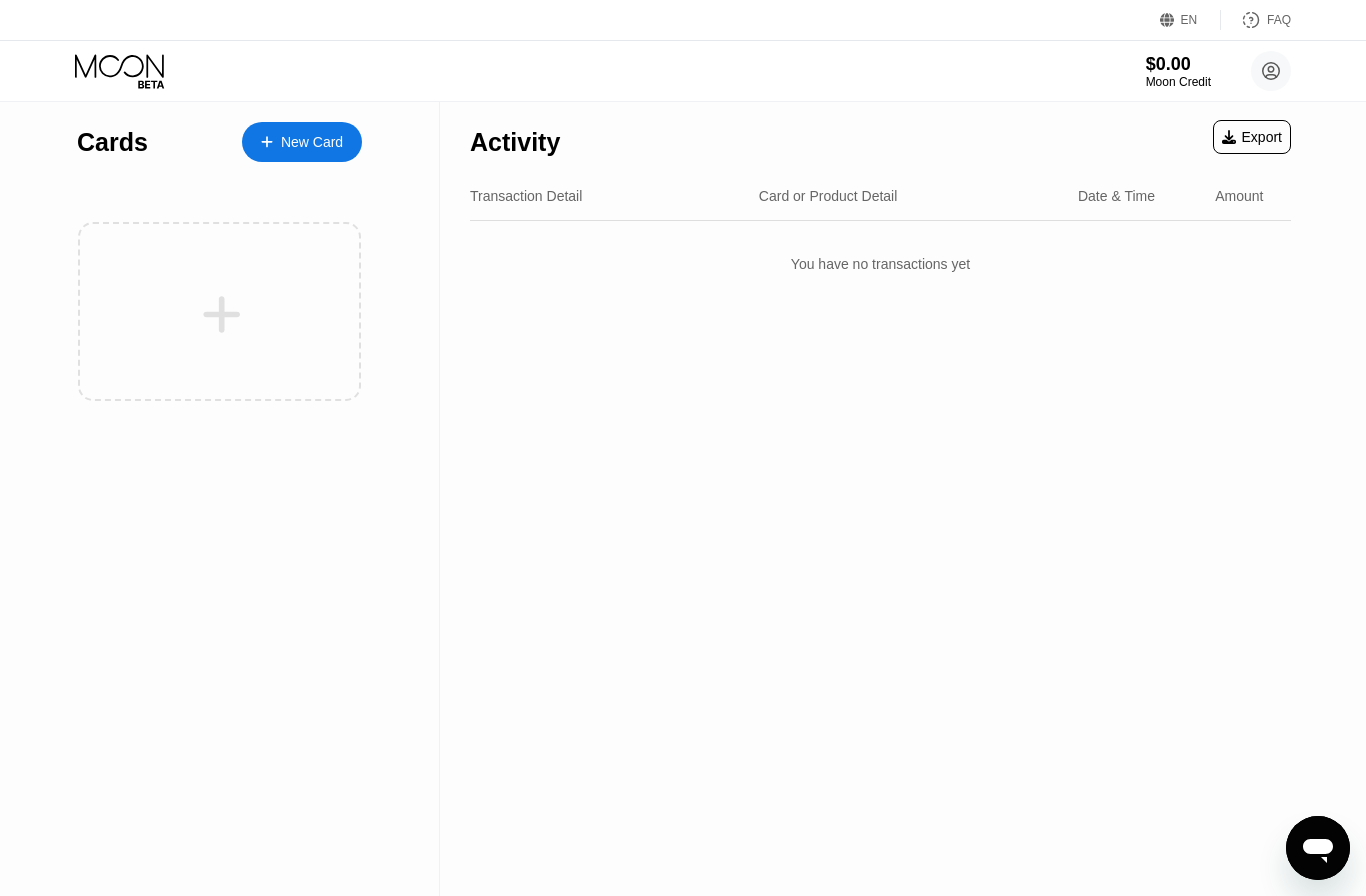 click on "New Card" at bounding box center [312, 142] 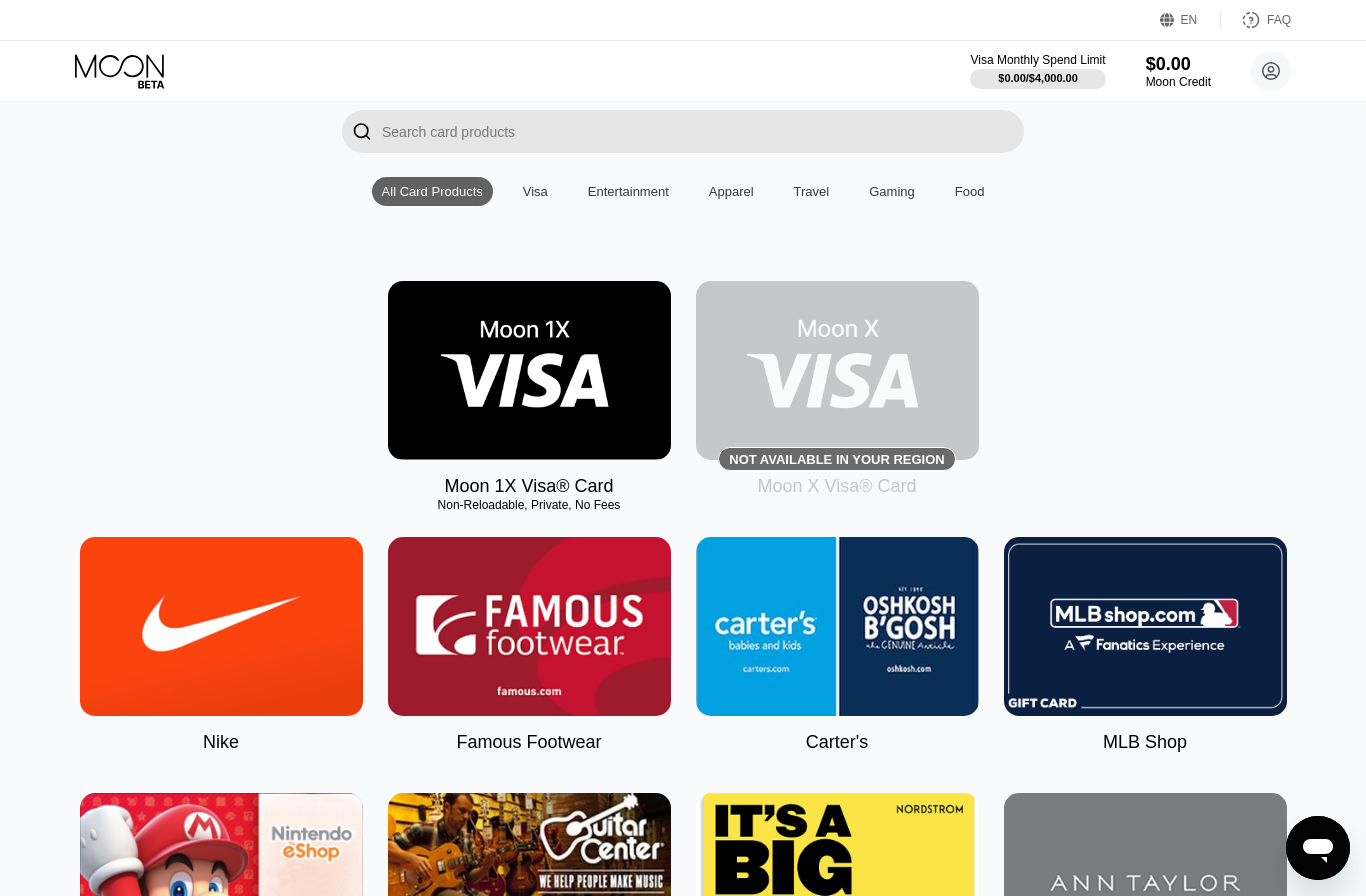 scroll, scrollTop: 142, scrollLeft: 0, axis: vertical 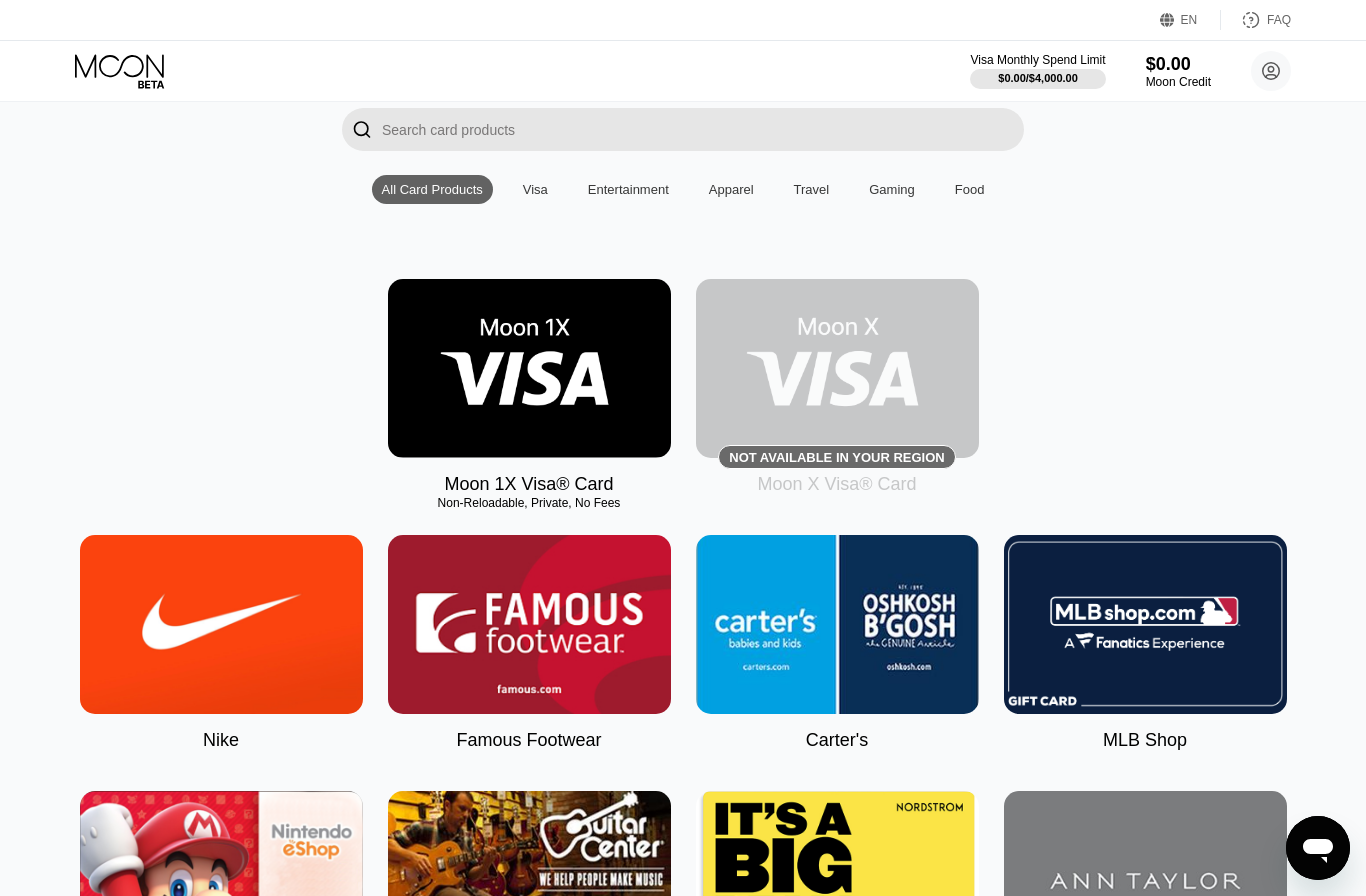 click at bounding box center [529, 368] 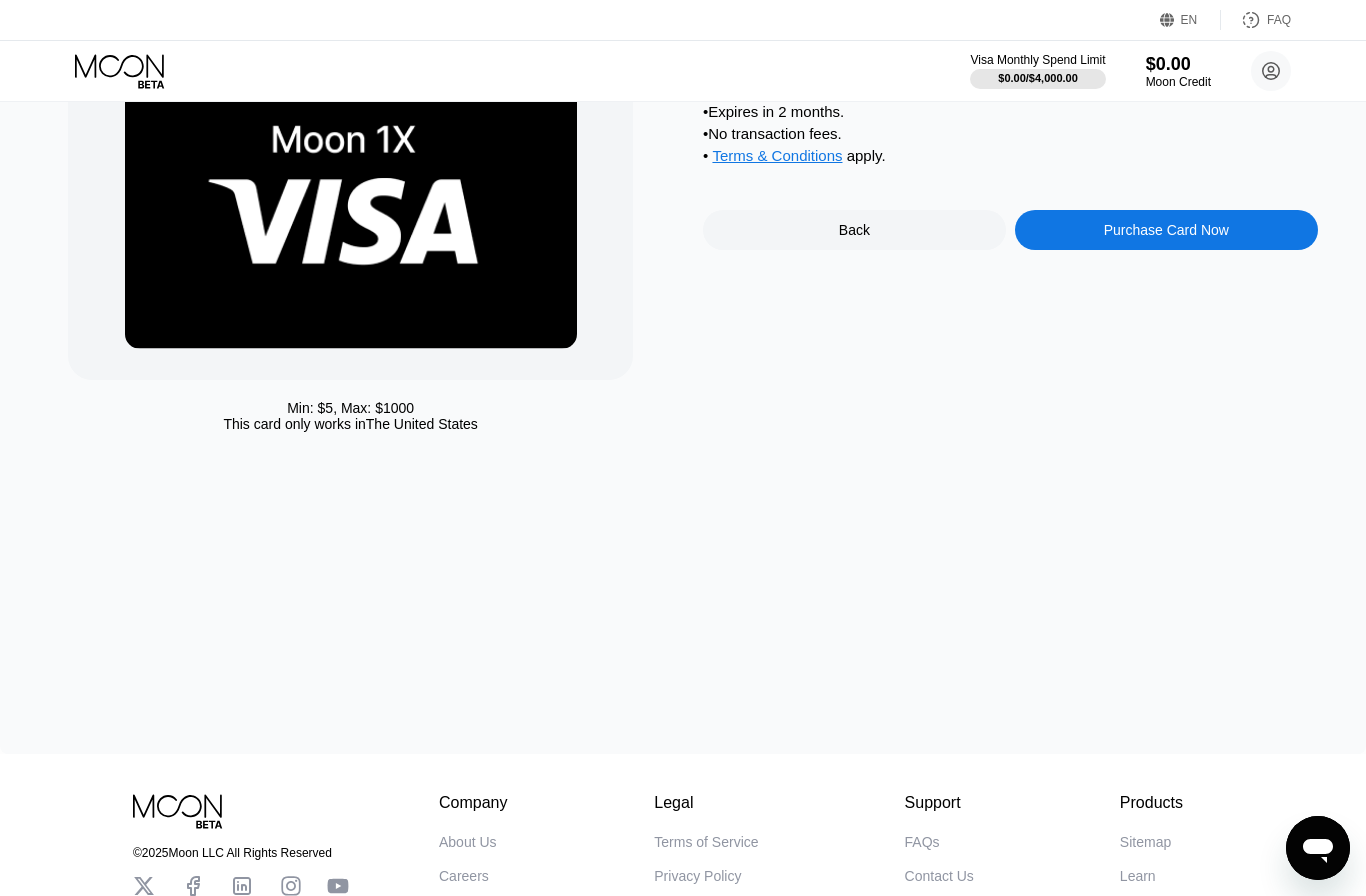 scroll, scrollTop: 0, scrollLeft: 0, axis: both 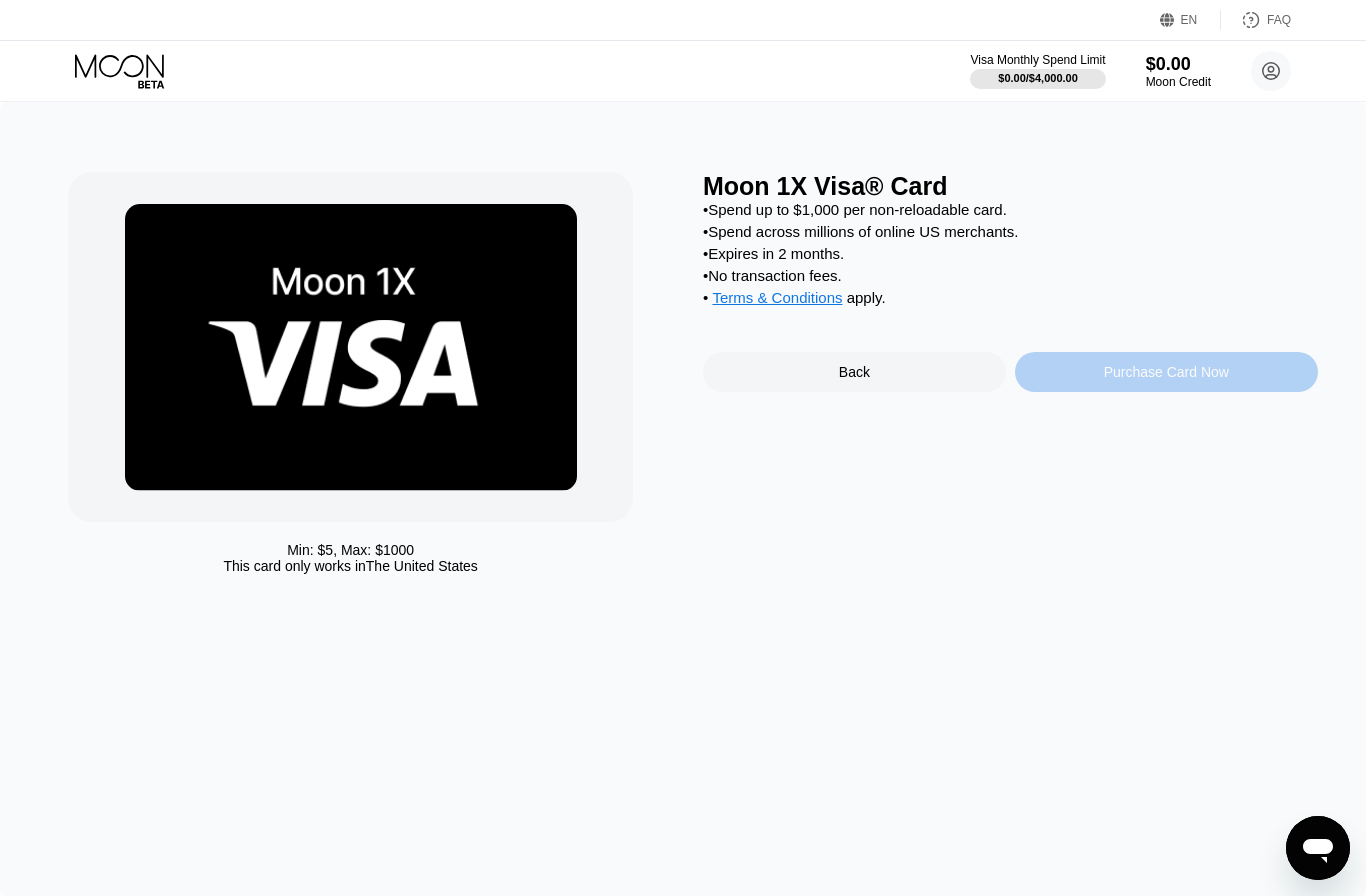 click on "Purchase Card Now" at bounding box center (1166, 372) 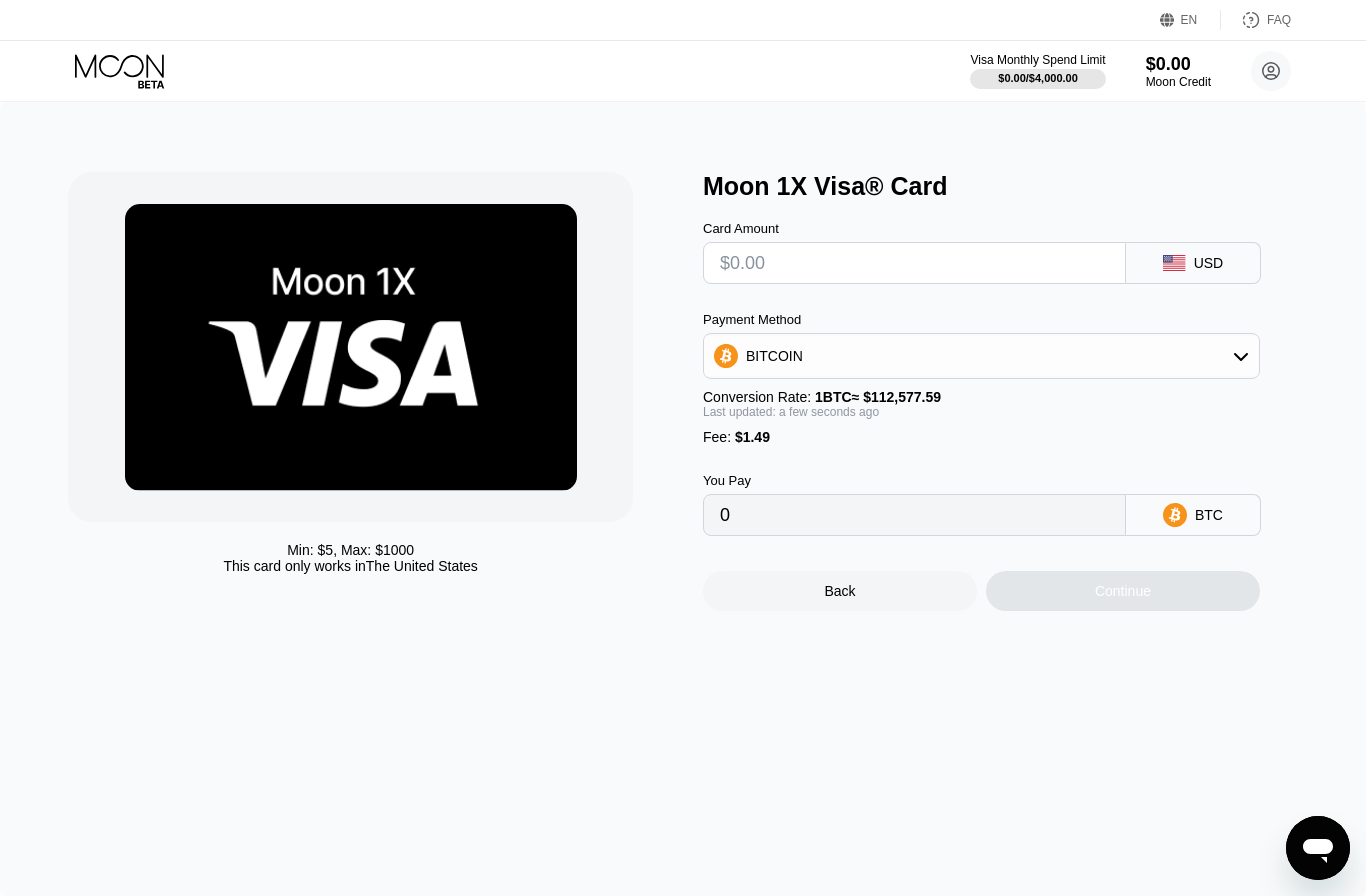 click on "BITCOIN" at bounding box center (981, 356) 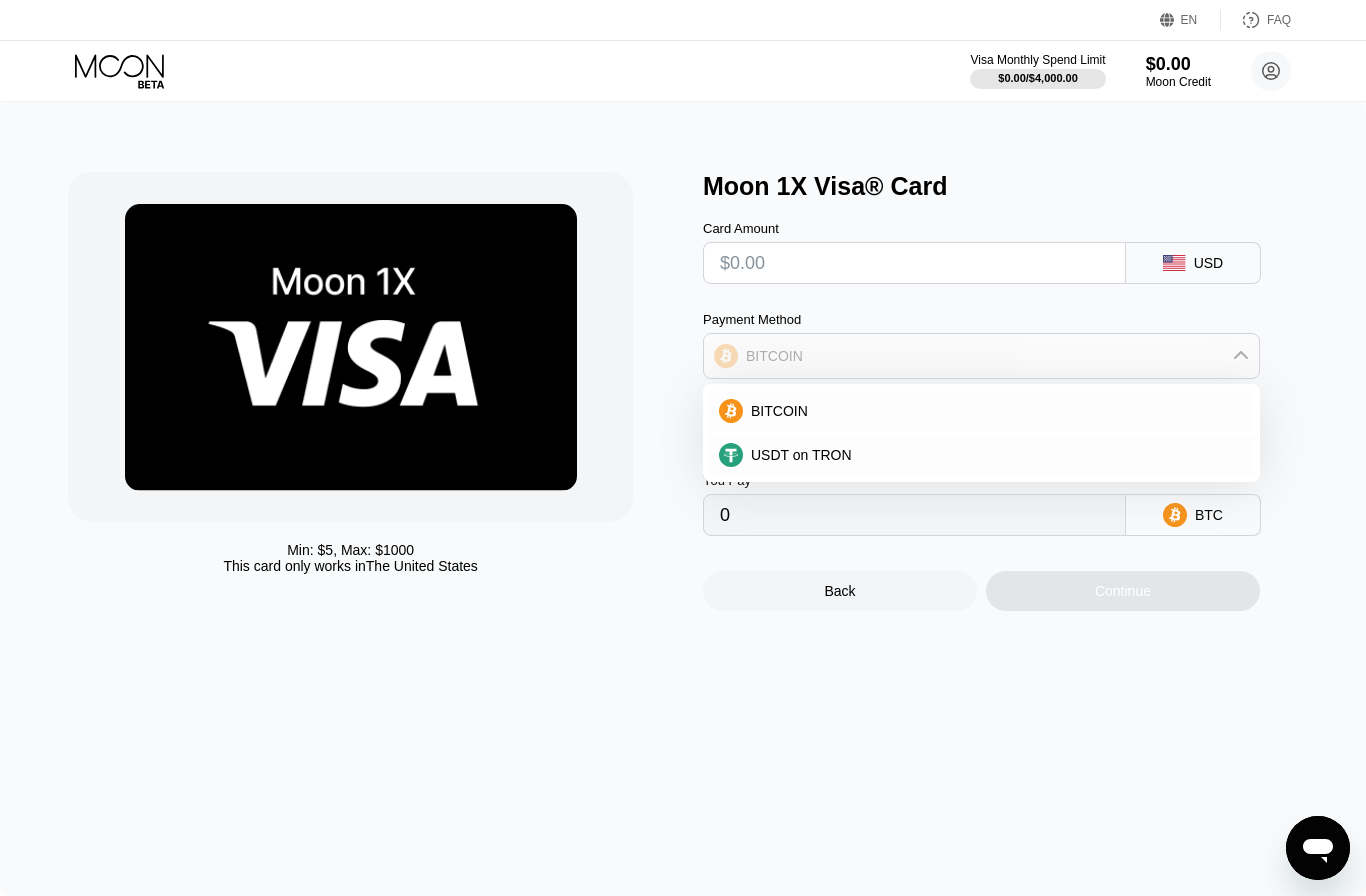 click on "BITCOIN" at bounding box center [981, 356] 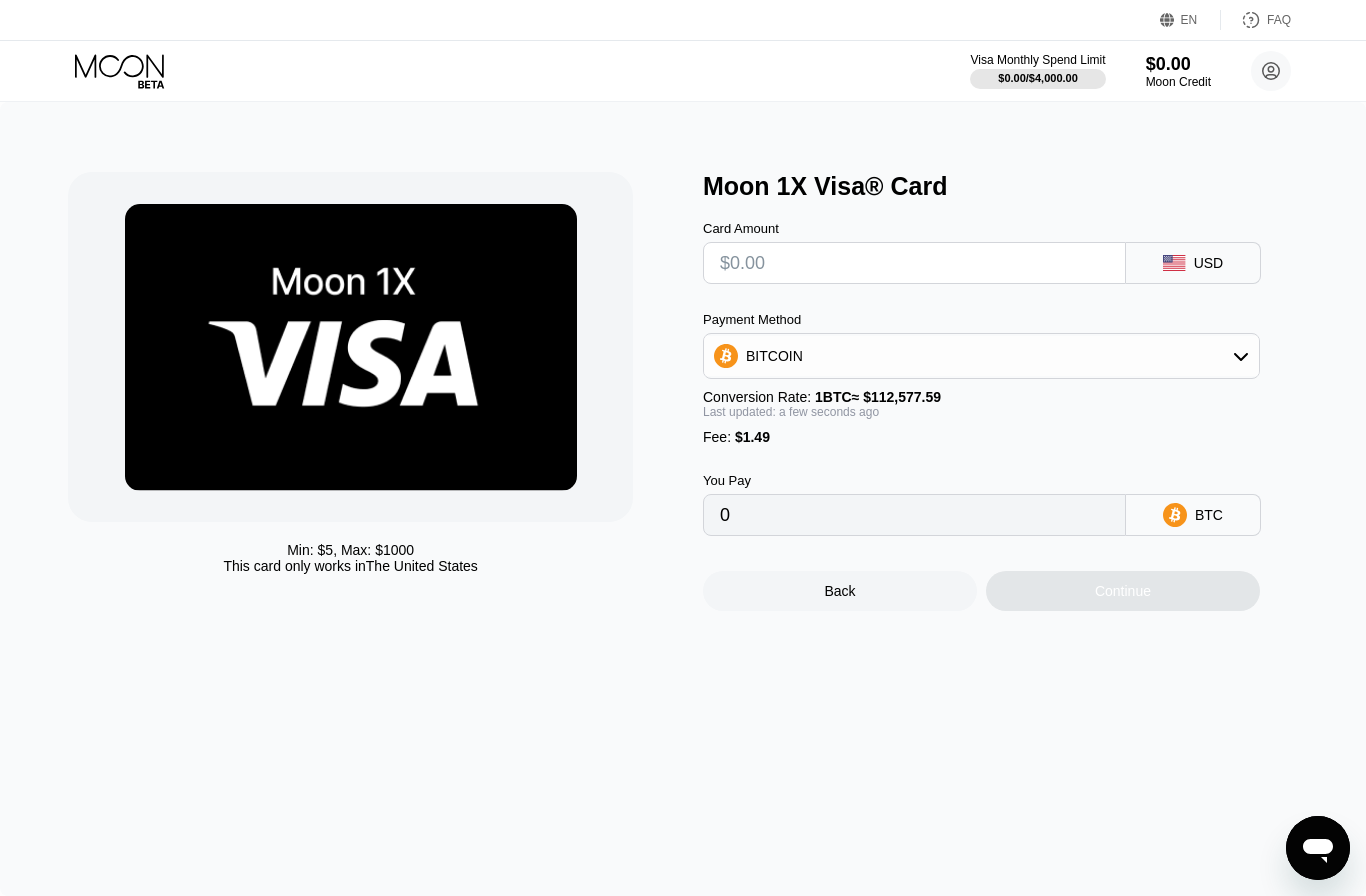 click on "BITCOIN" at bounding box center [981, 356] 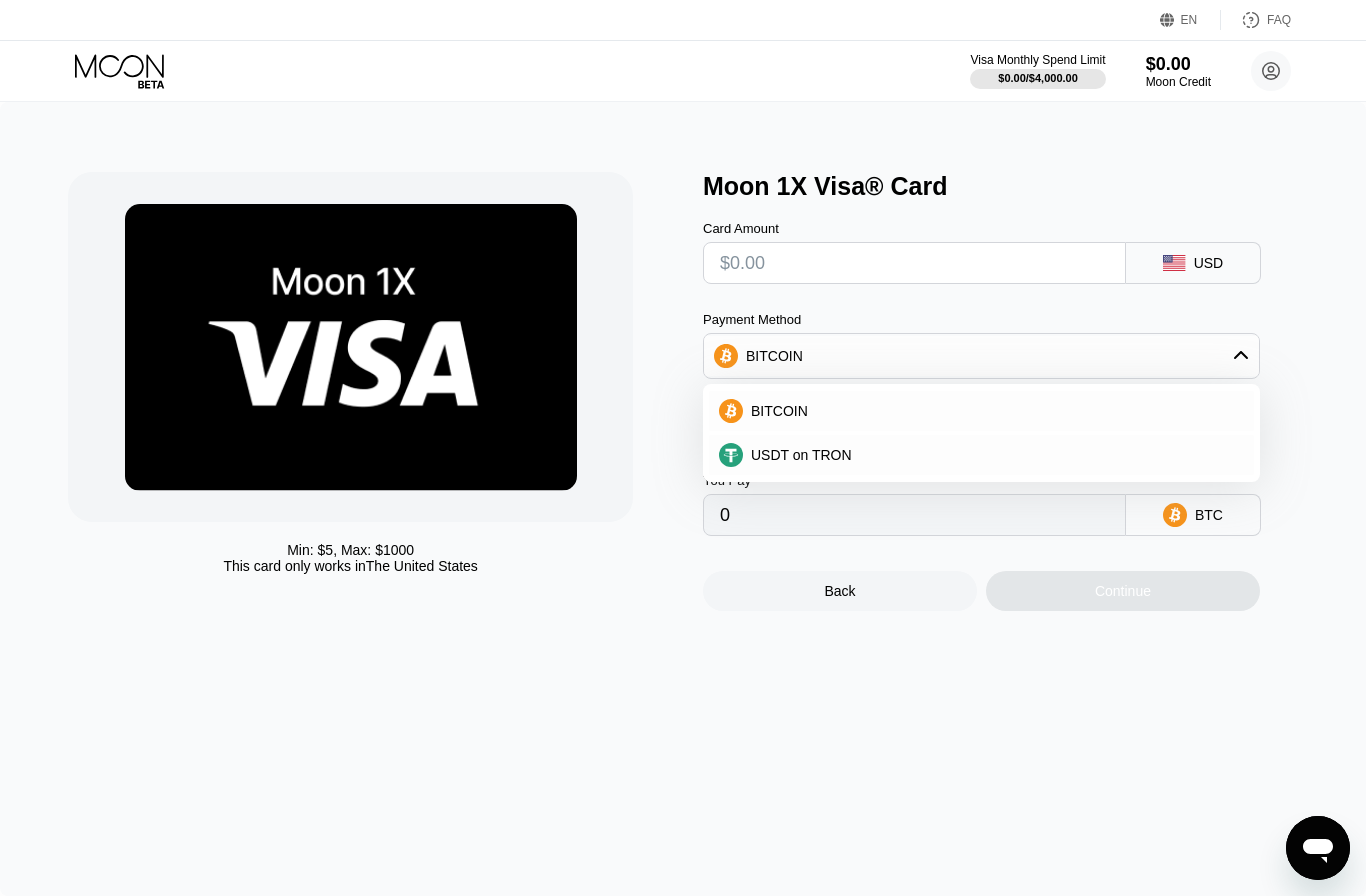 click on "Payment Method" at bounding box center [981, 319] 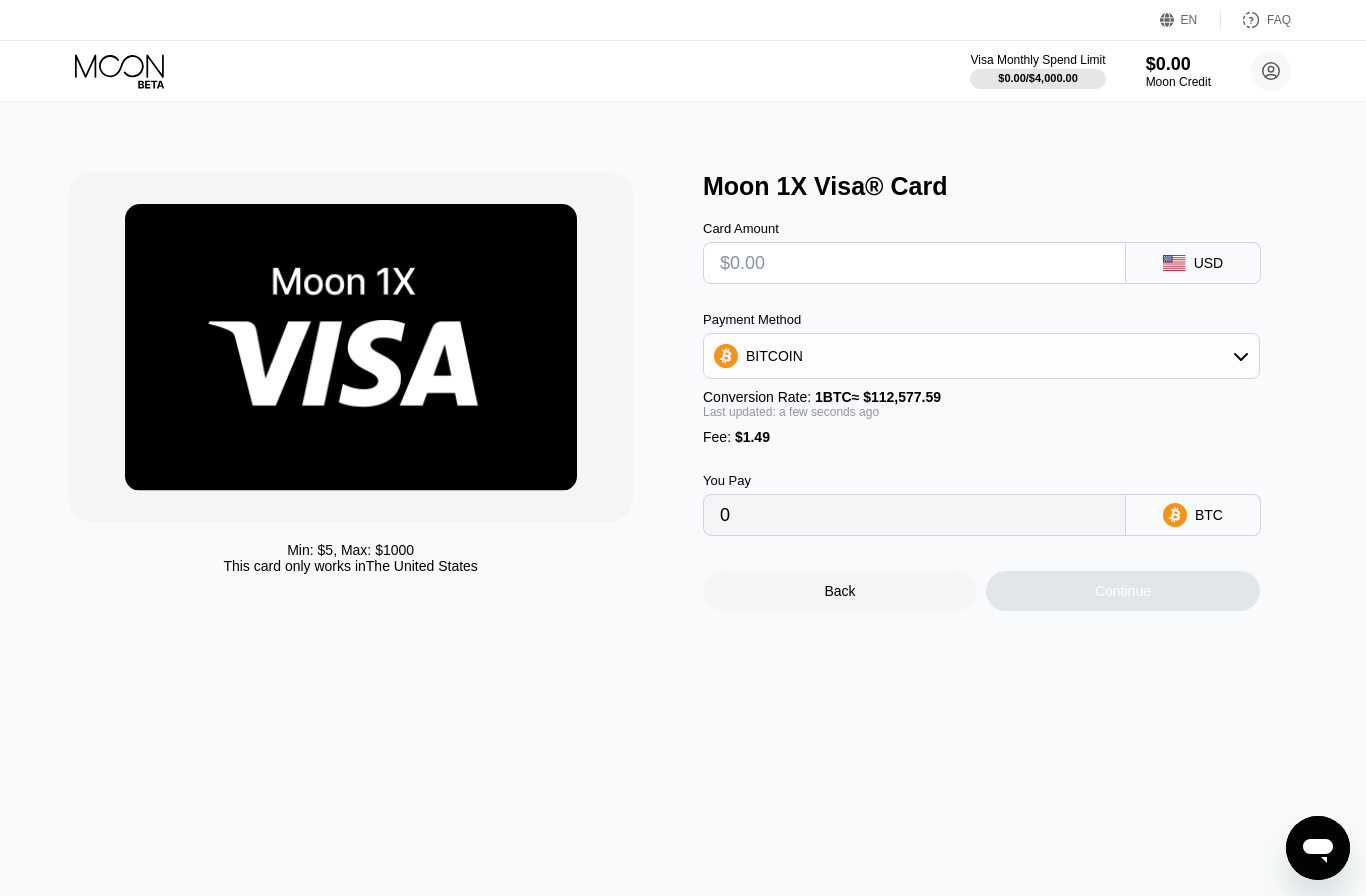 click on "BITCOIN" at bounding box center (981, 356) 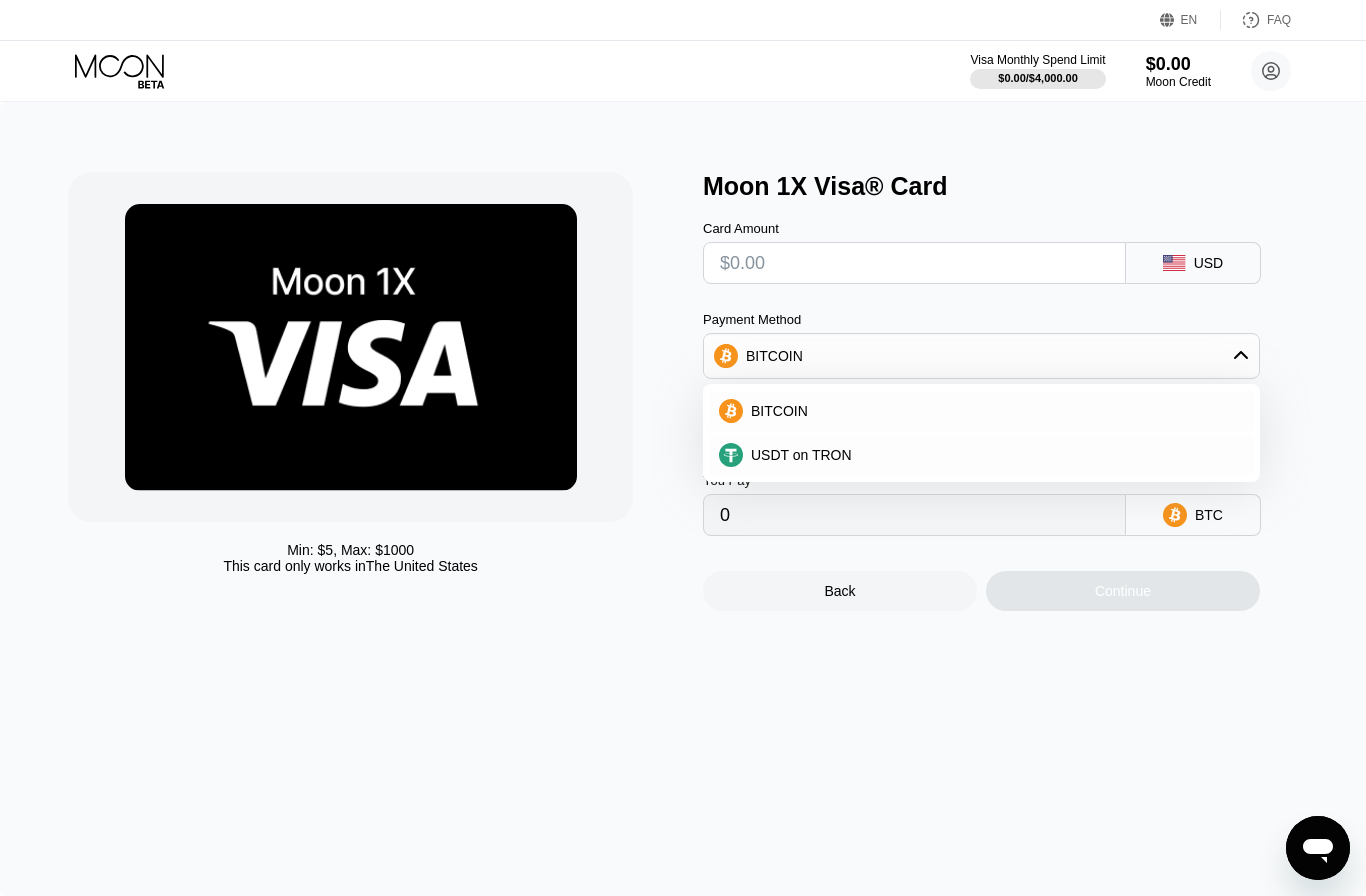 click on "USDT on TRON" at bounding box center [993, 455] 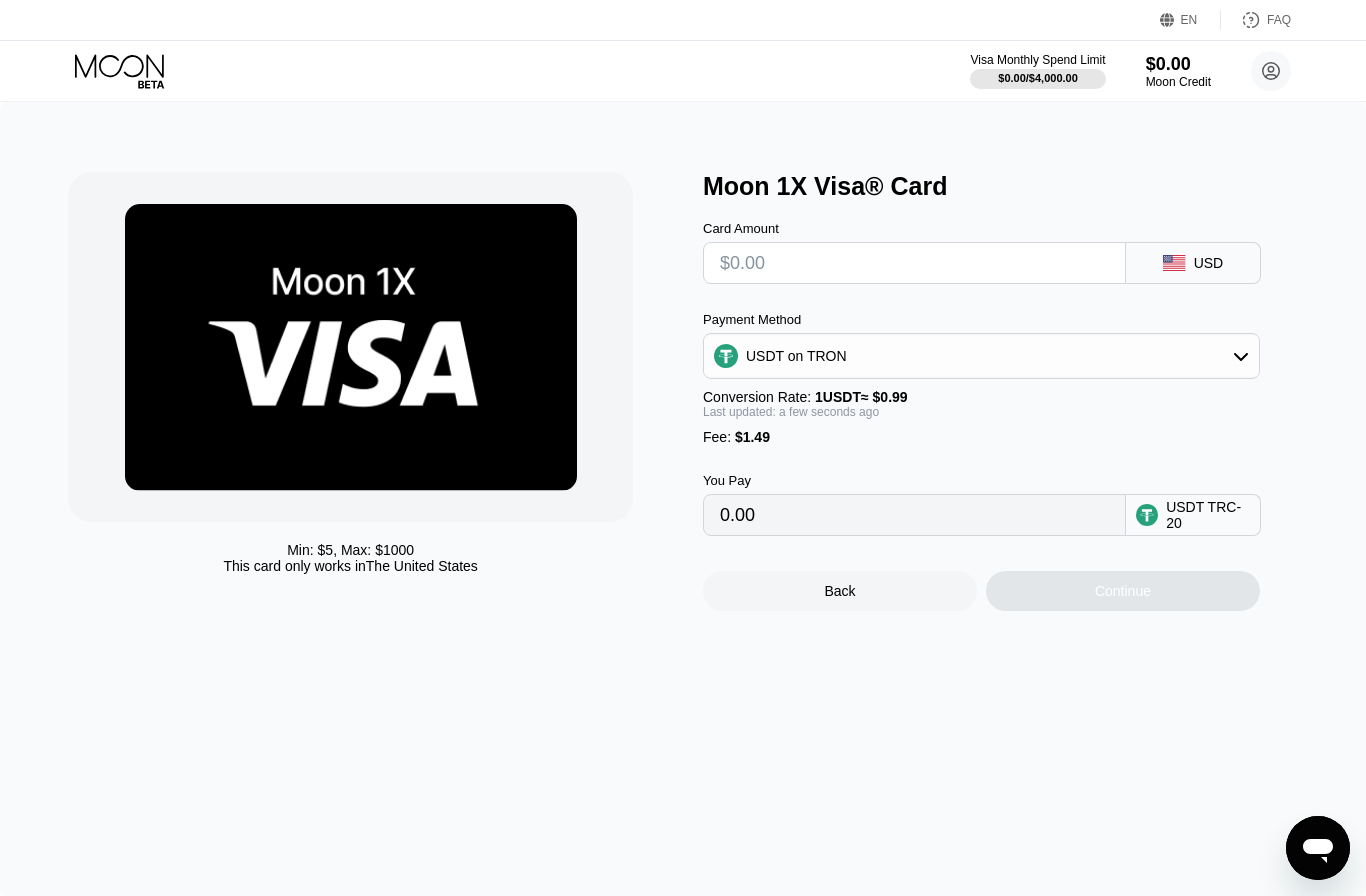 click on "0.00" at bounding box center [914, 515] 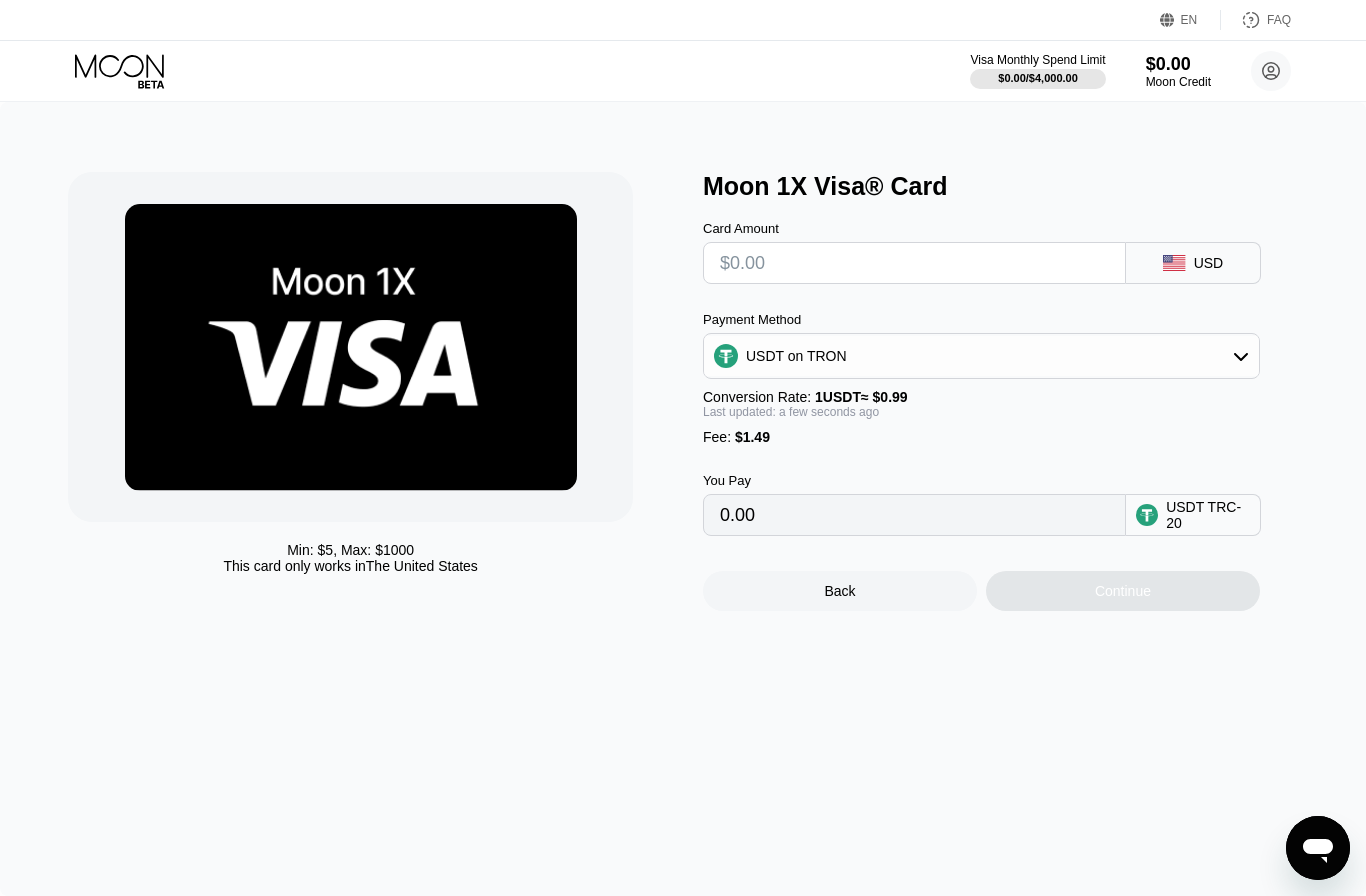 click at bounding box center (914, 263) 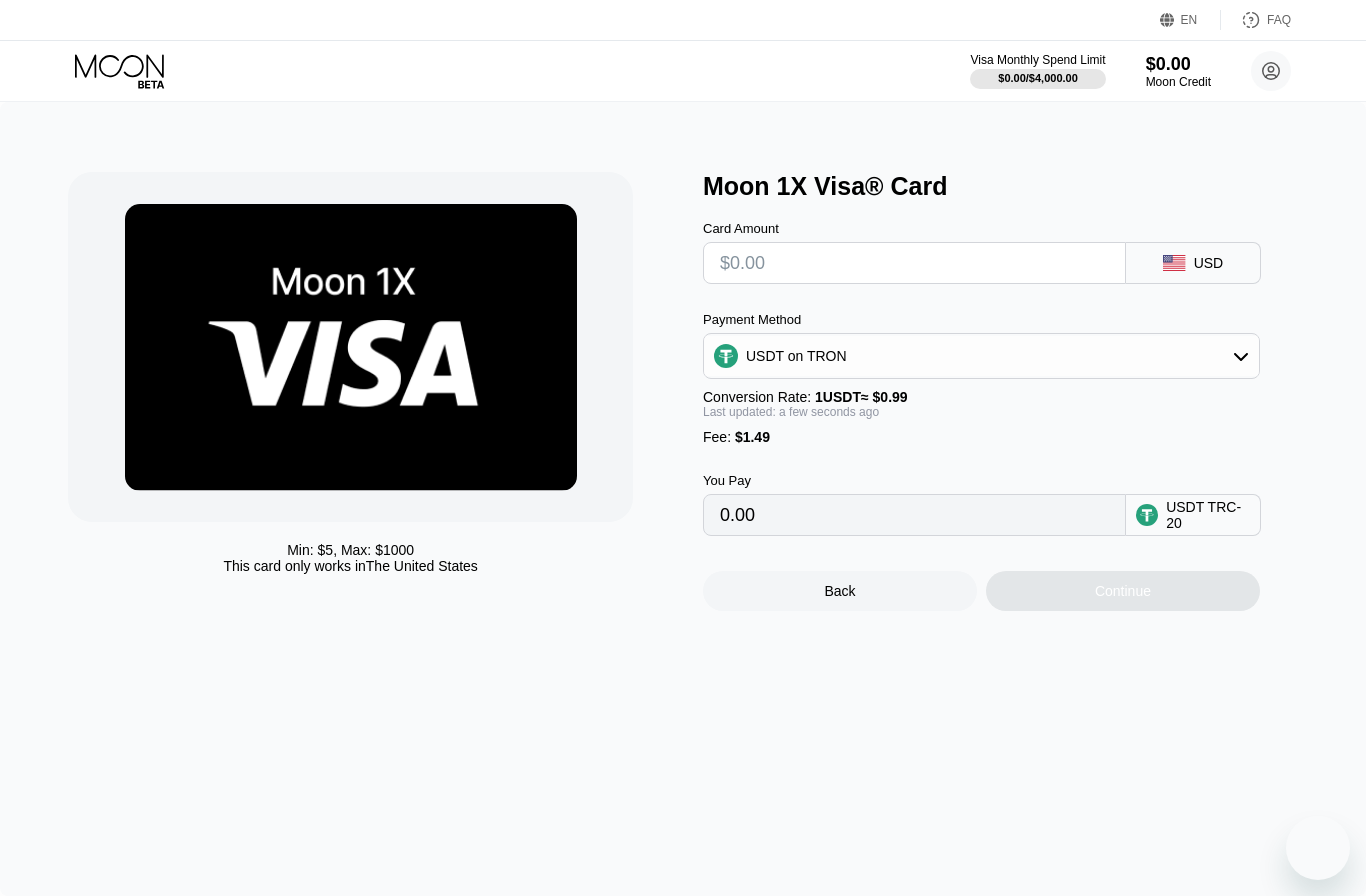 scroll, scrollTop: 0, scrollLeft: 0, axis: both 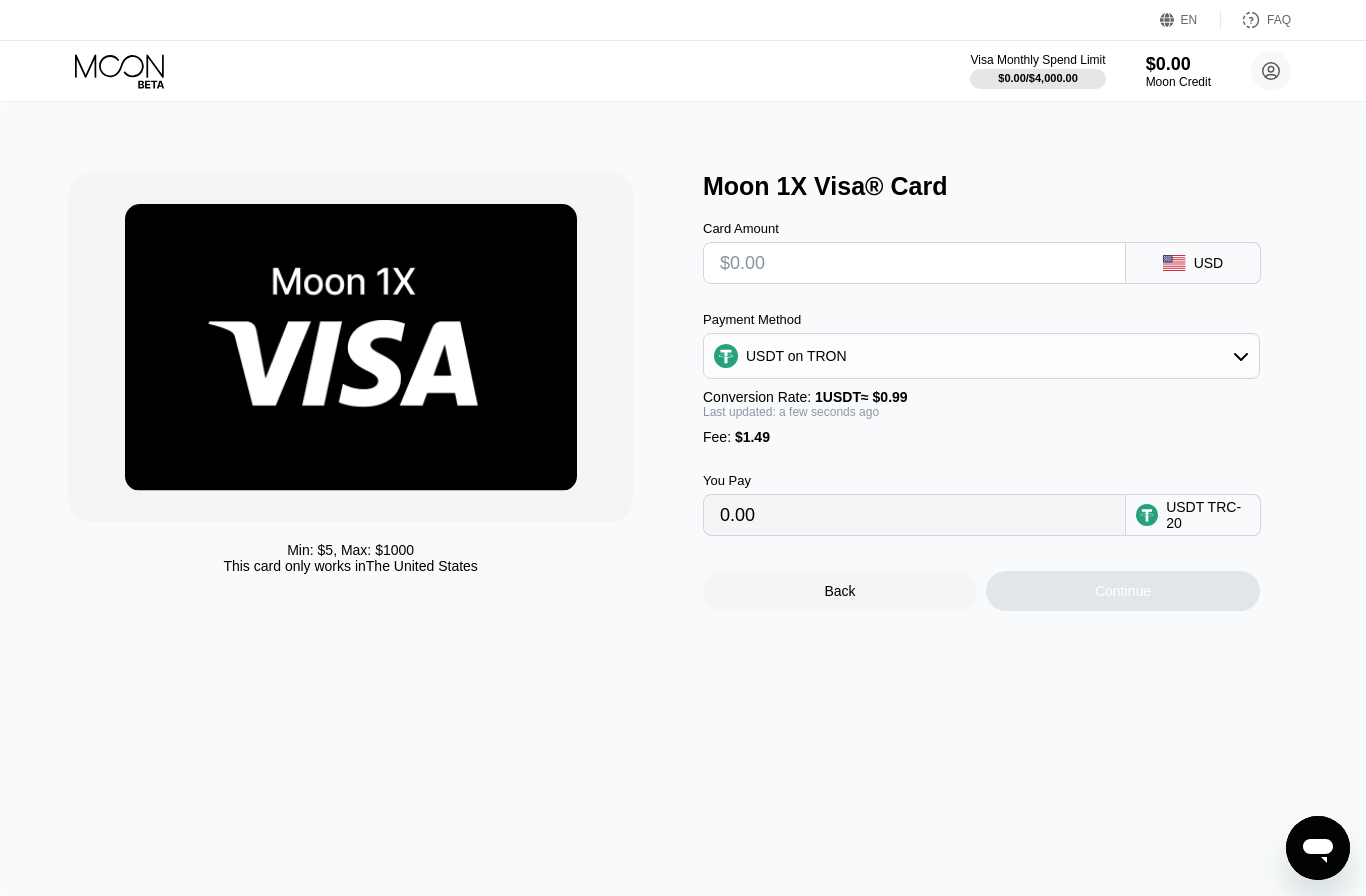 type on "$2" 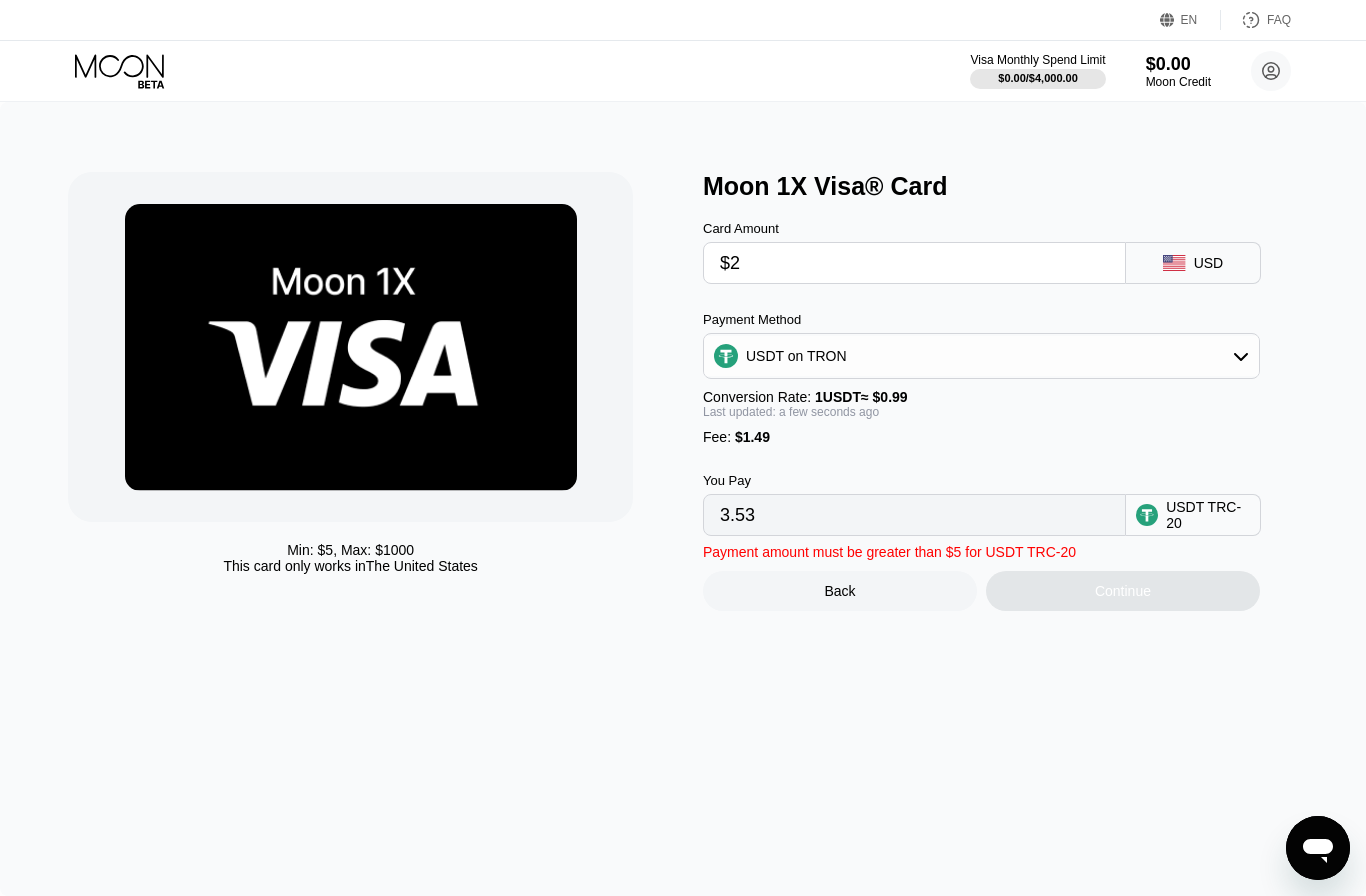 type on "$20" 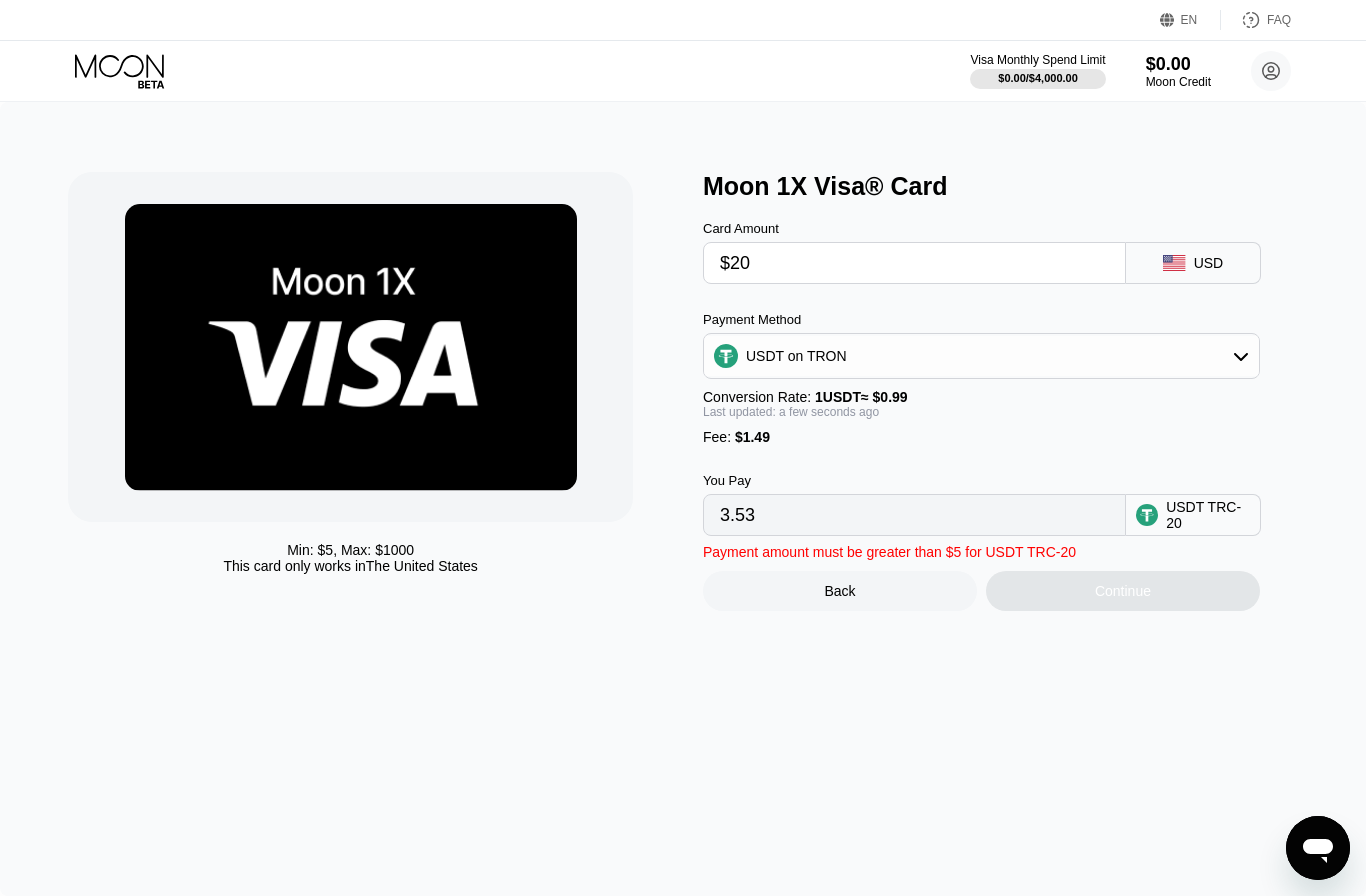 type on "21.71" 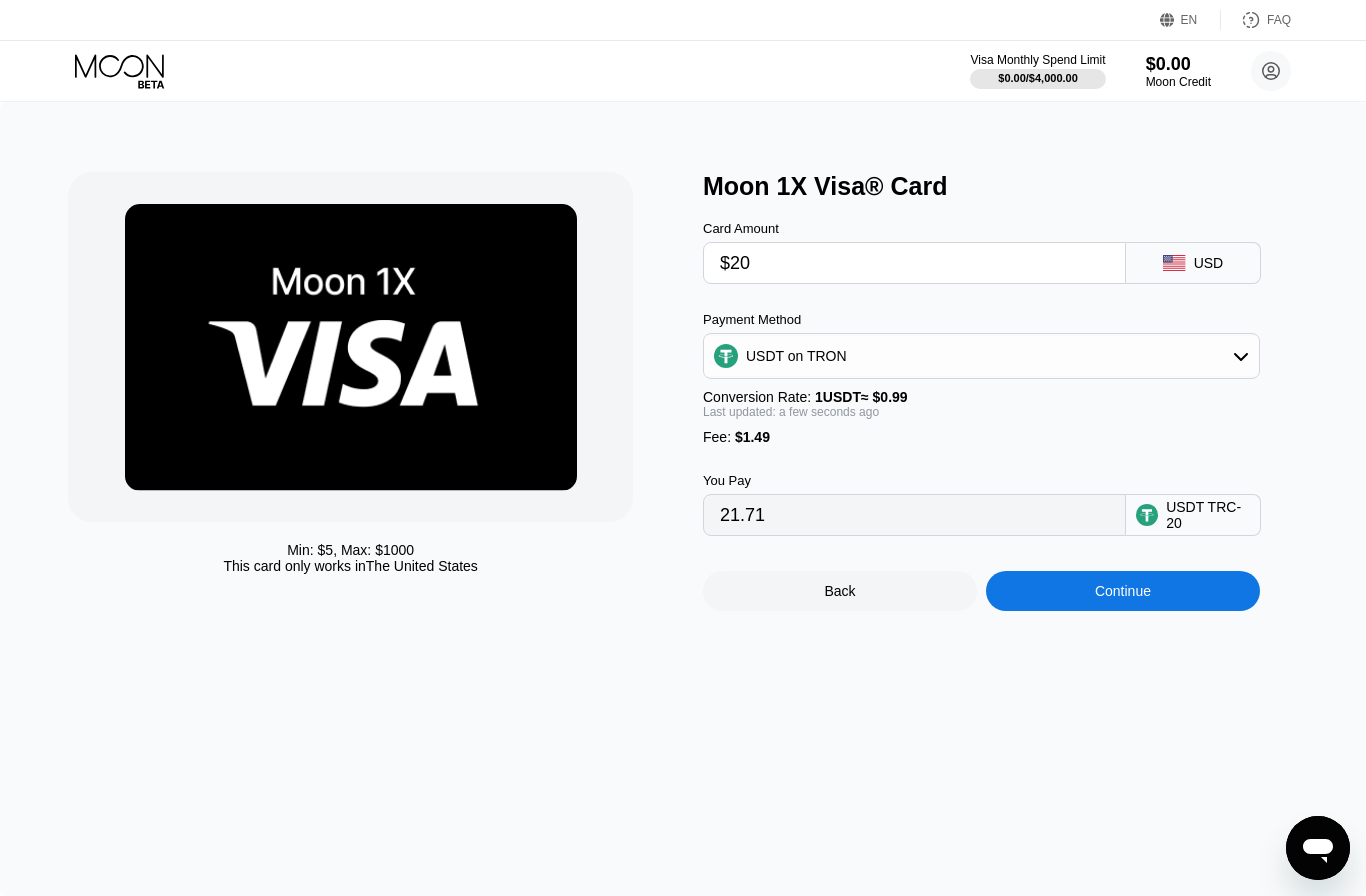 type on "$200" 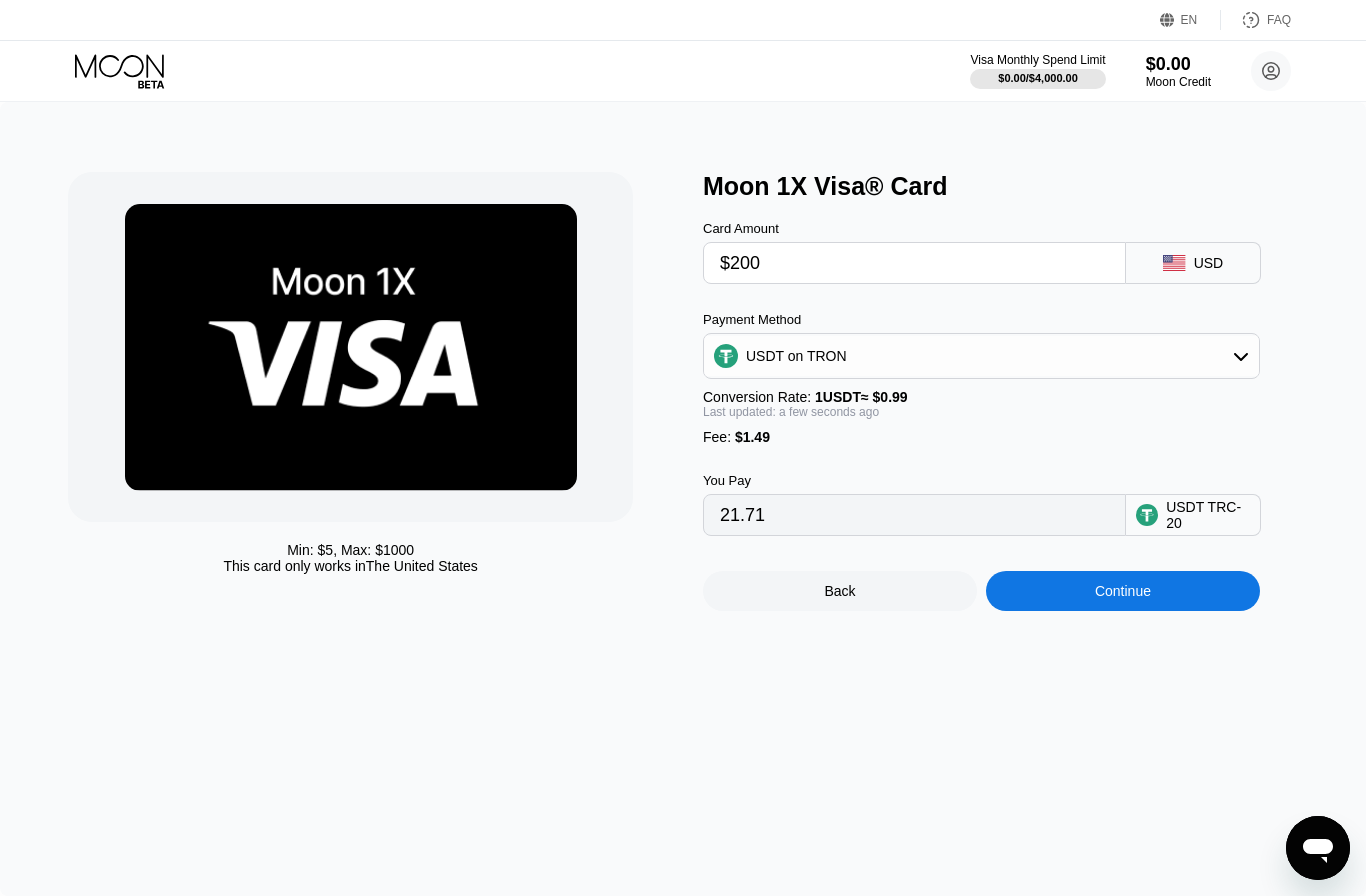 type on "203.53" 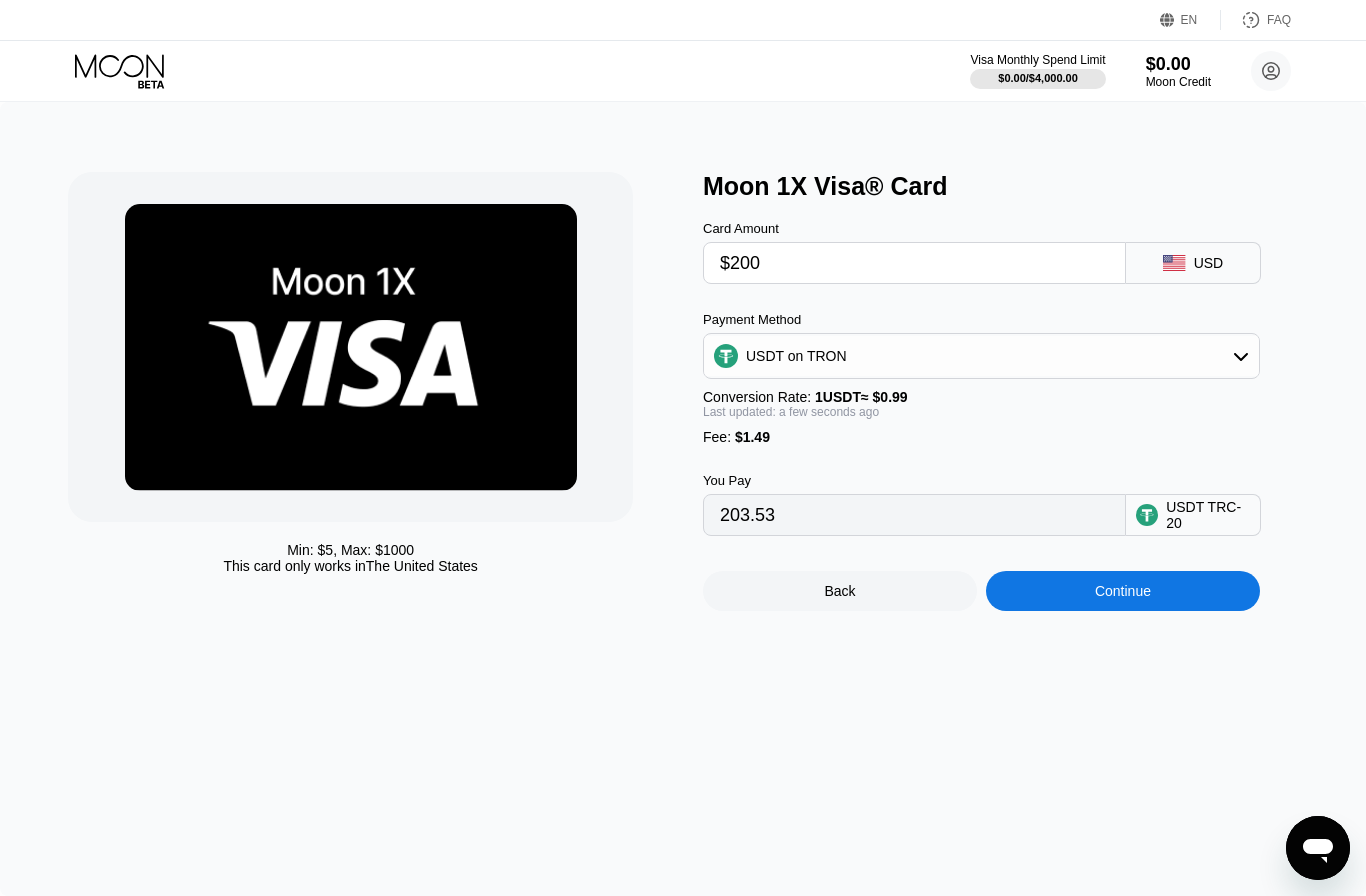 type on "$20" 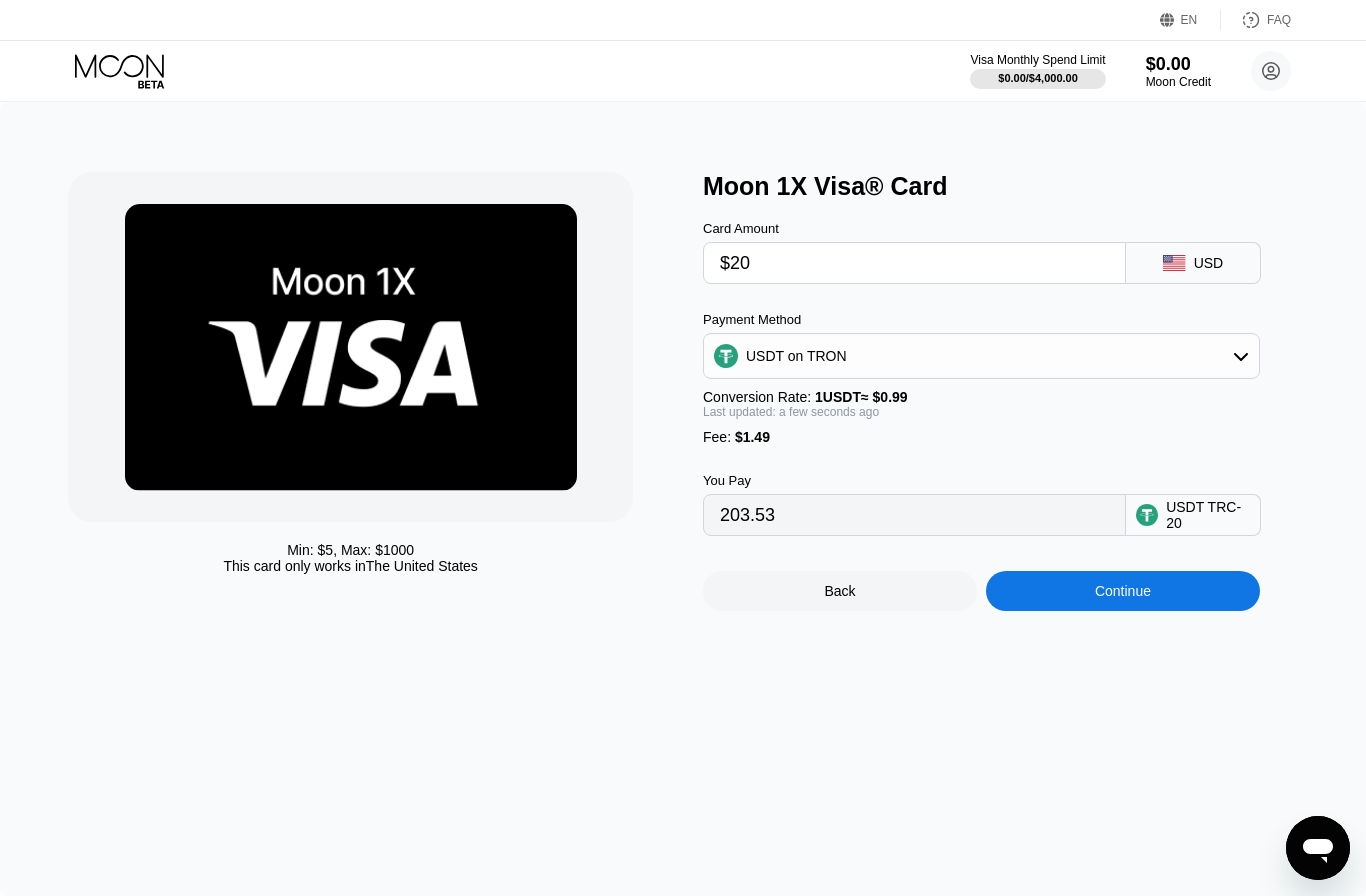 type on "21.71" 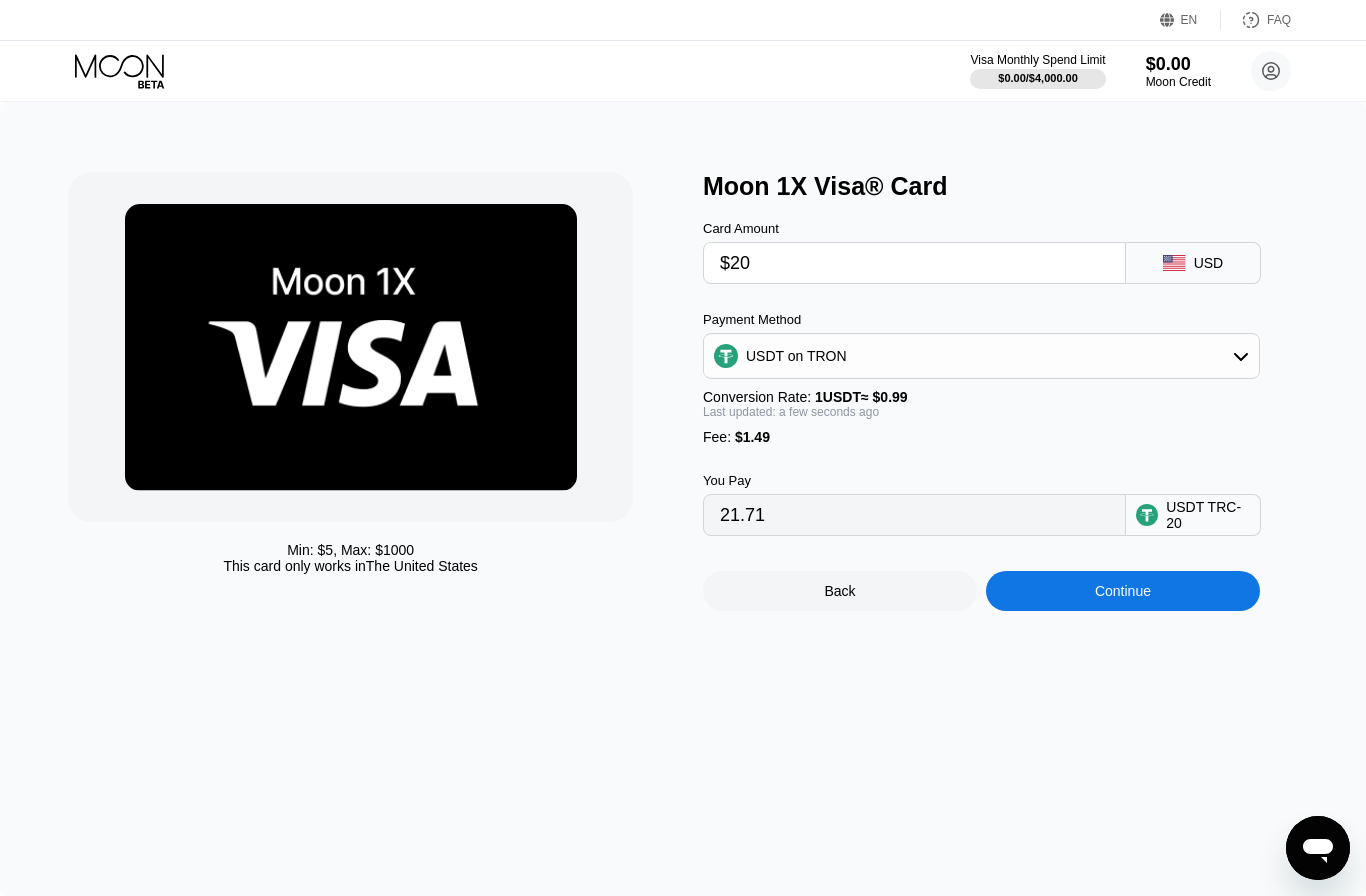 type on "$2" 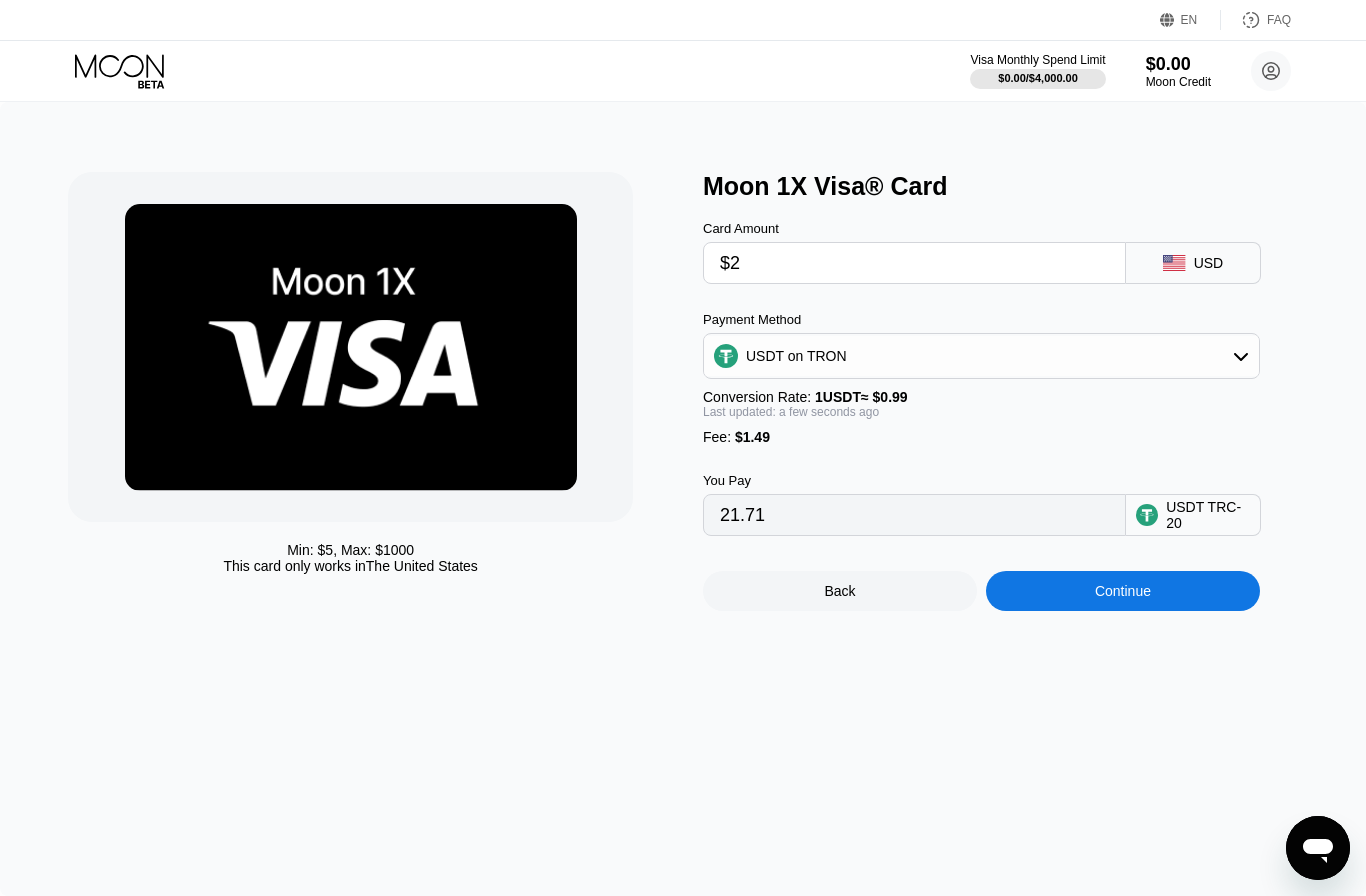 type on "3.53" 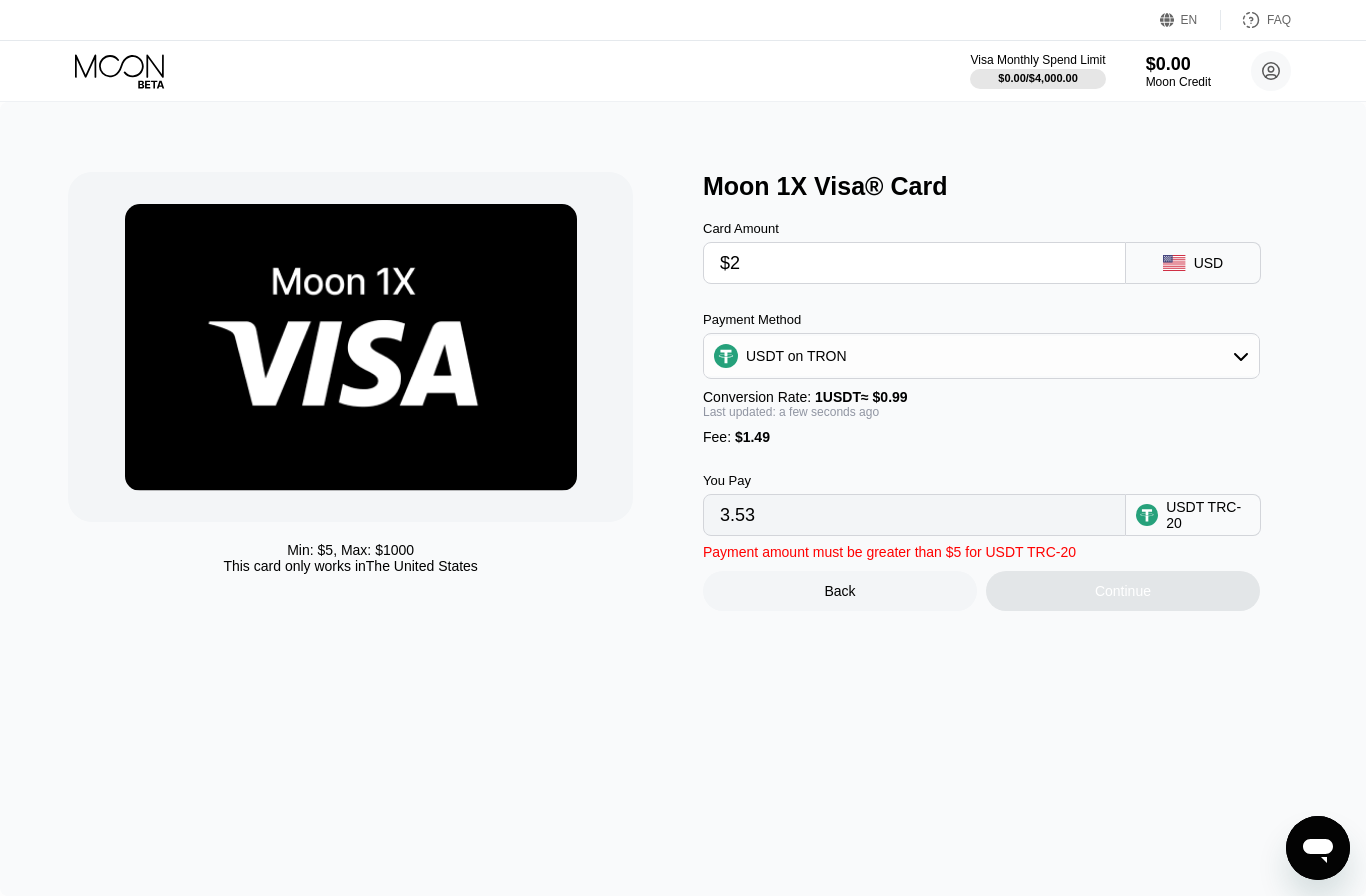 type on "$20" 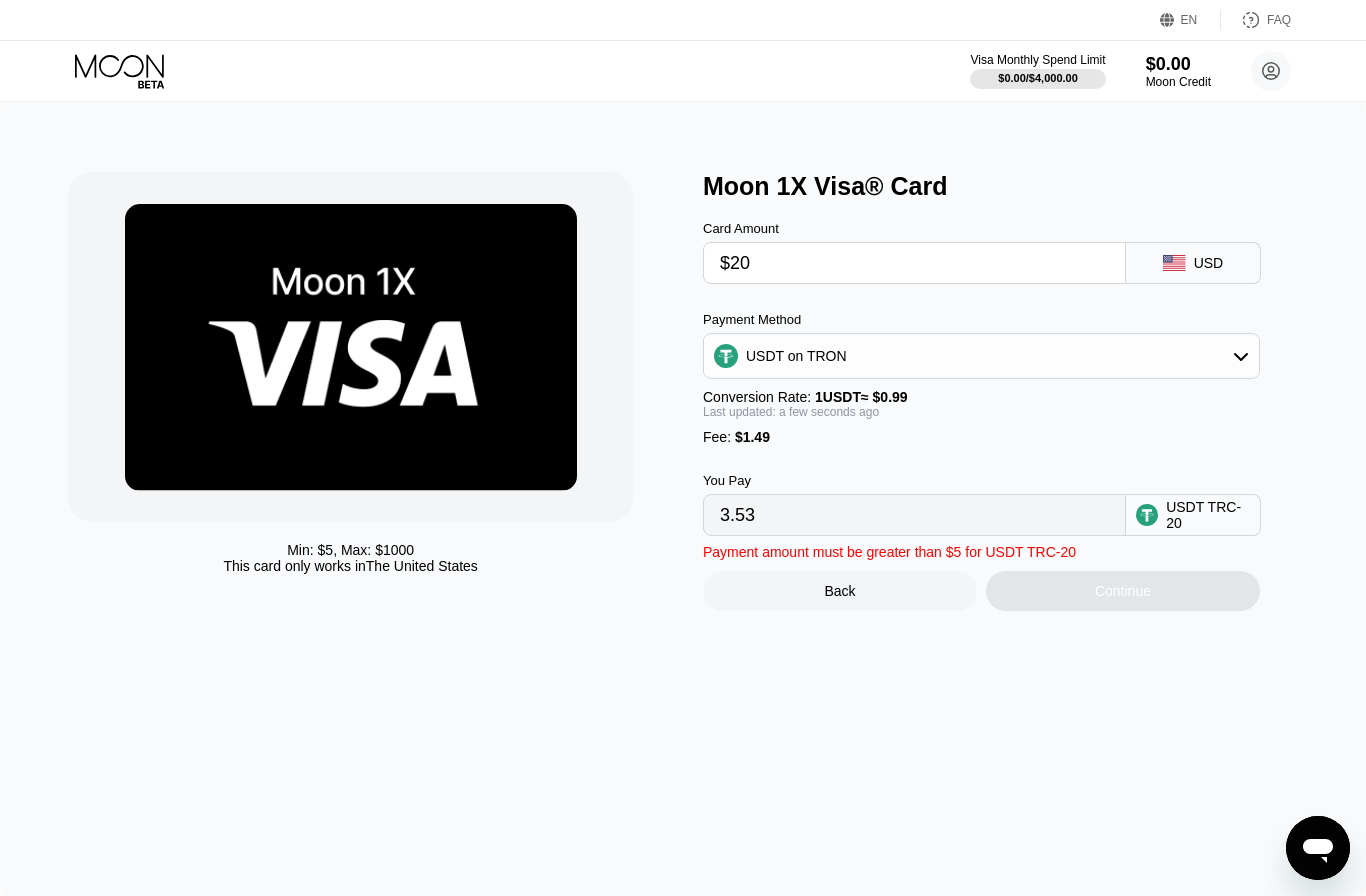 type on "21.71" 